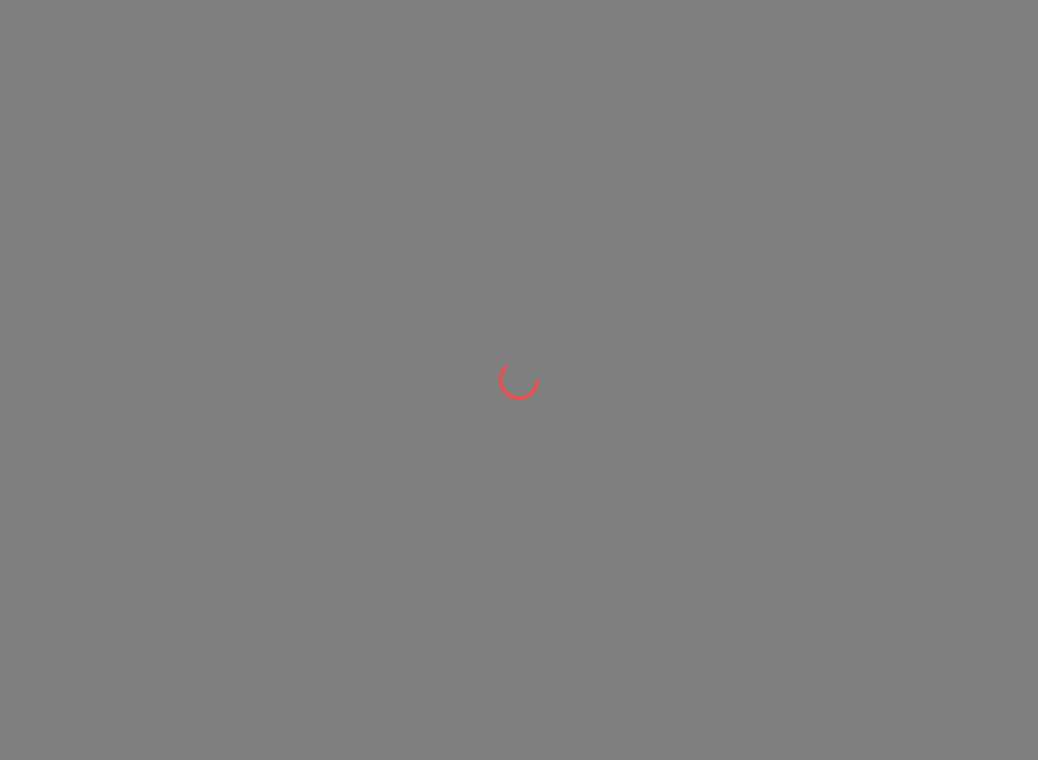 scroll, scrollTop: 0, scrollLeft: 0, axis: both 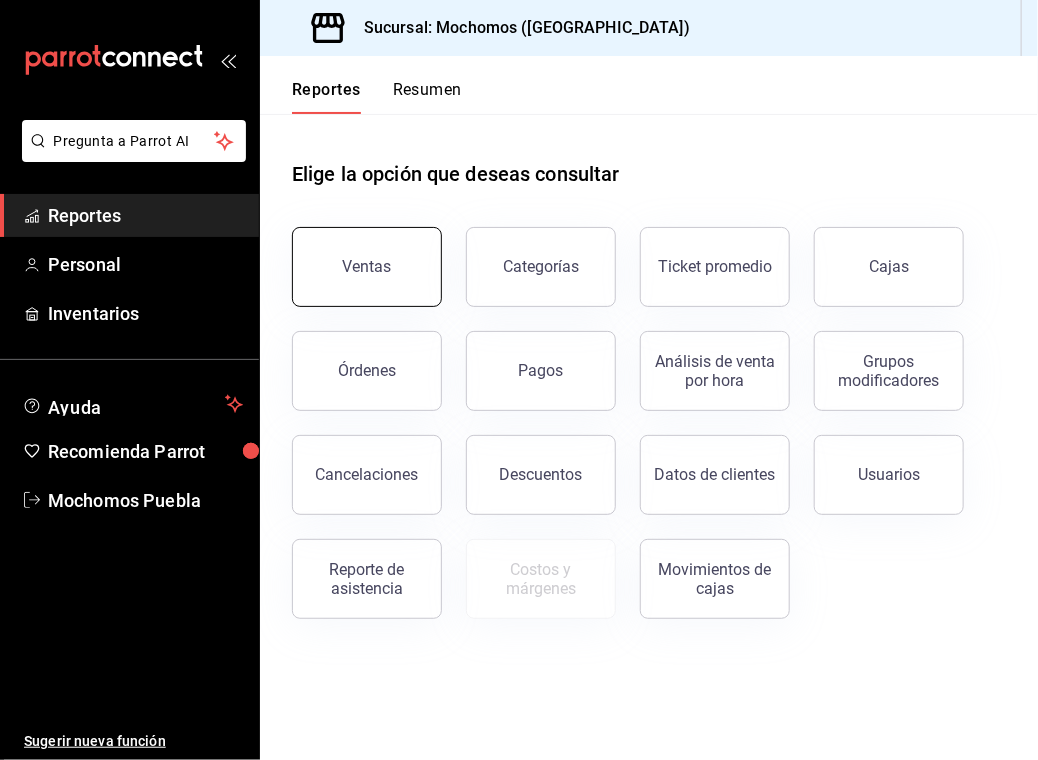 click on "Ventas" at bounding box center [367, 267] 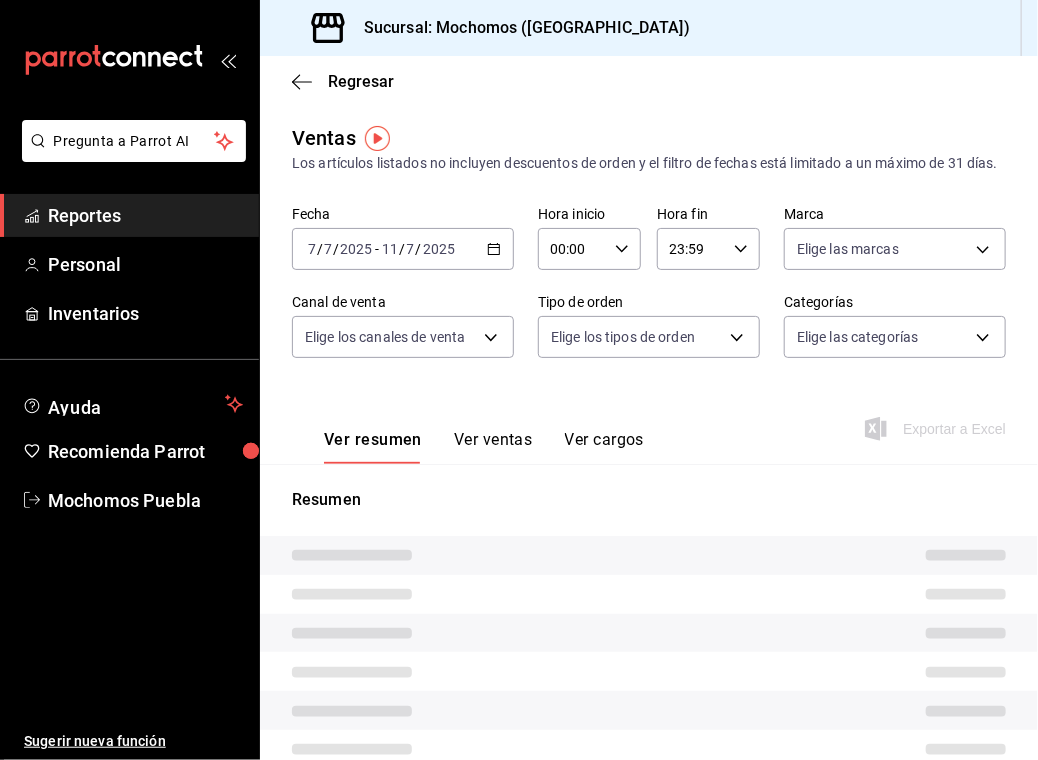 type on "05:00" 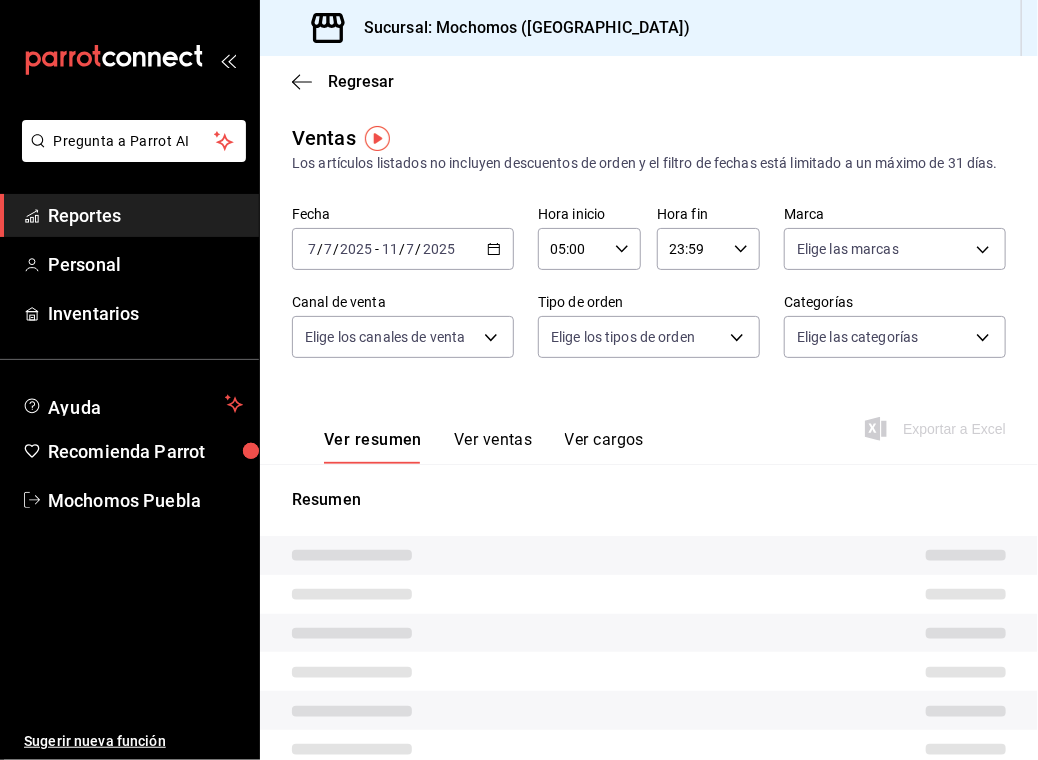 type on "PARROT,UBER_EATS,RAPPI,DIDI_FOOD,ONLINE" 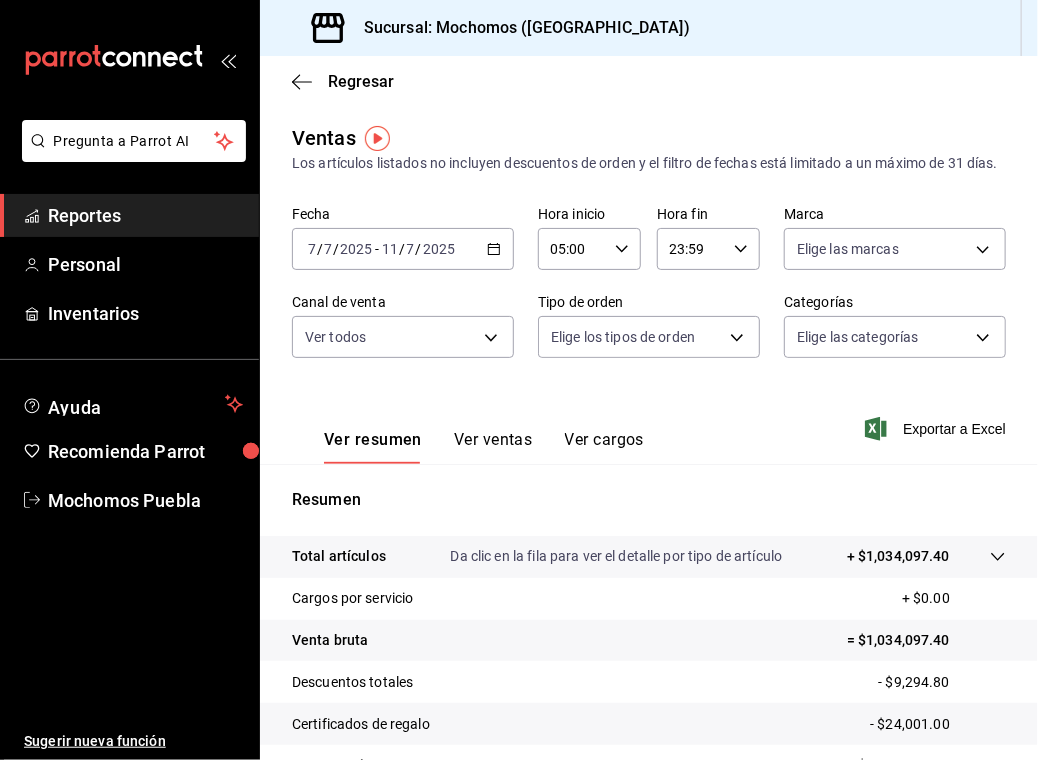 click 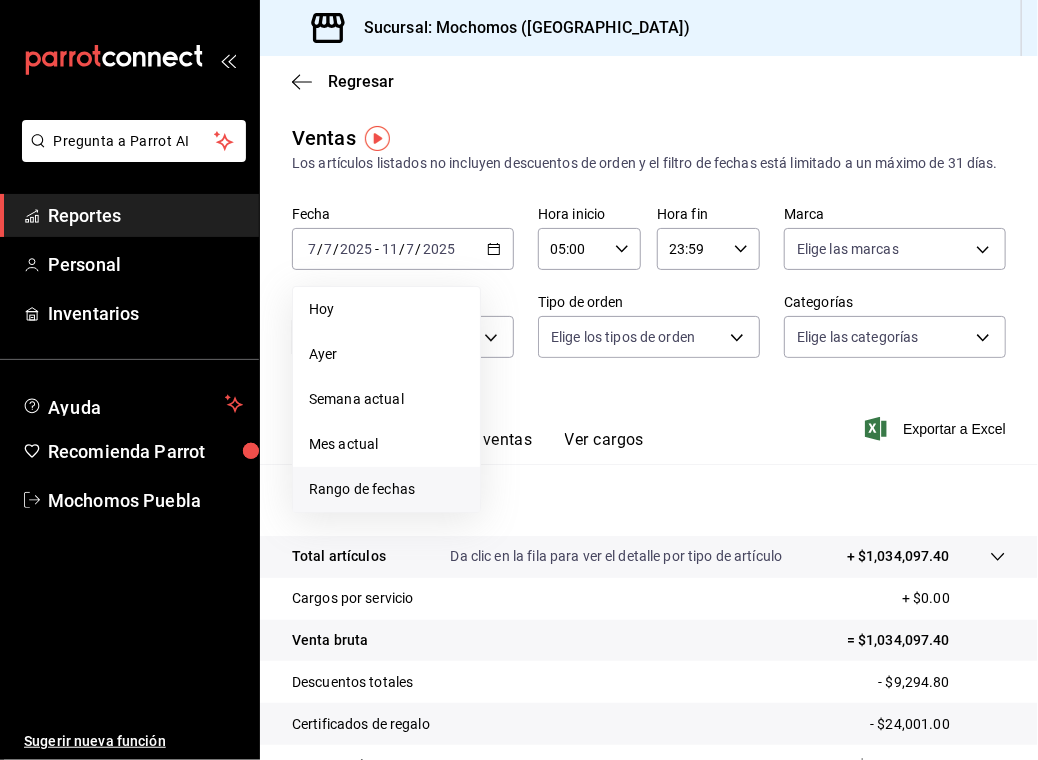 click on "Rango de fechas" at bounding box center [386, 489] 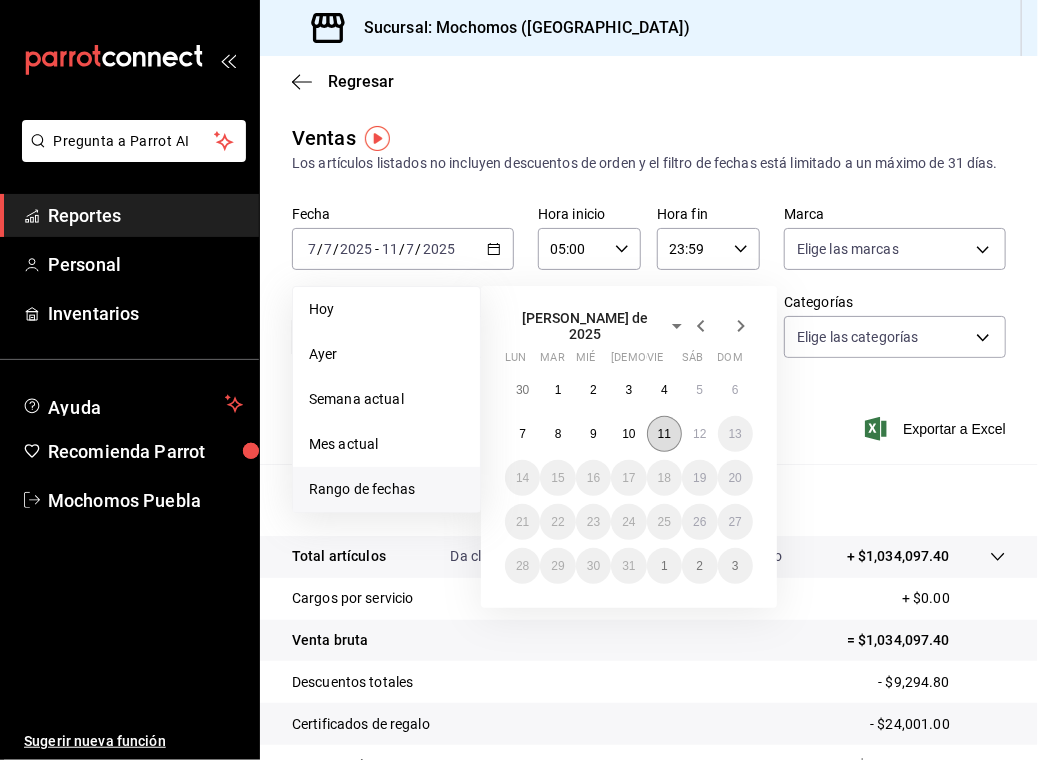 click on "11" at bounding box center (664, 434) 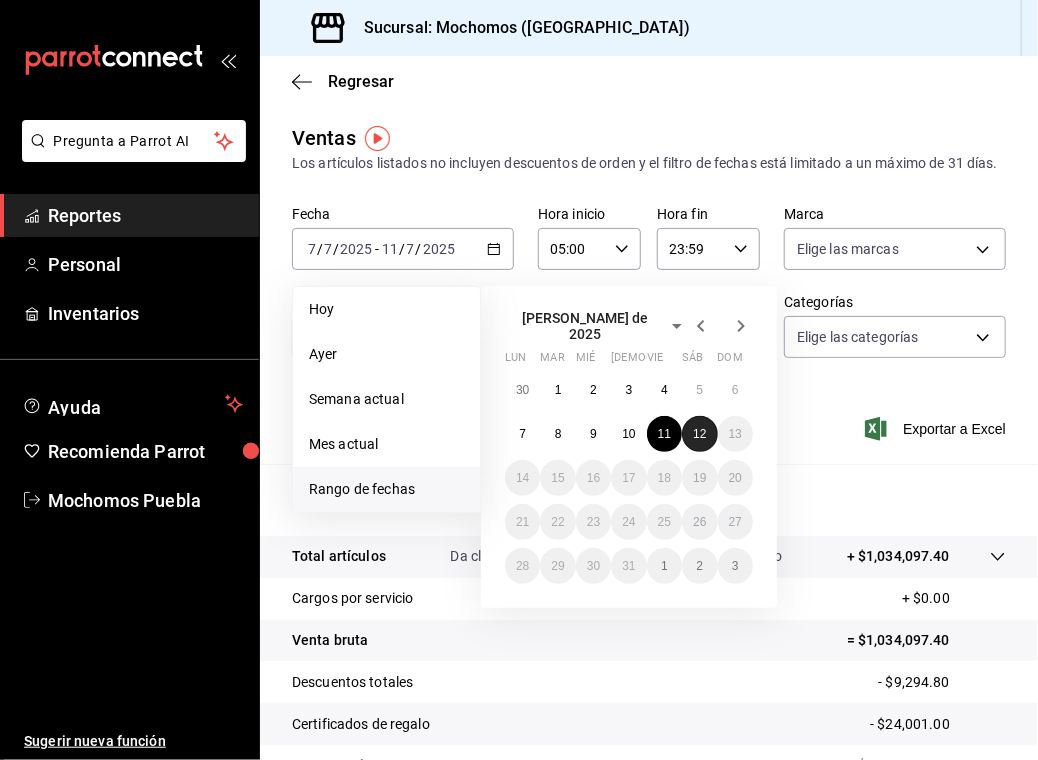click on "12" at bounding box center [699, 434] 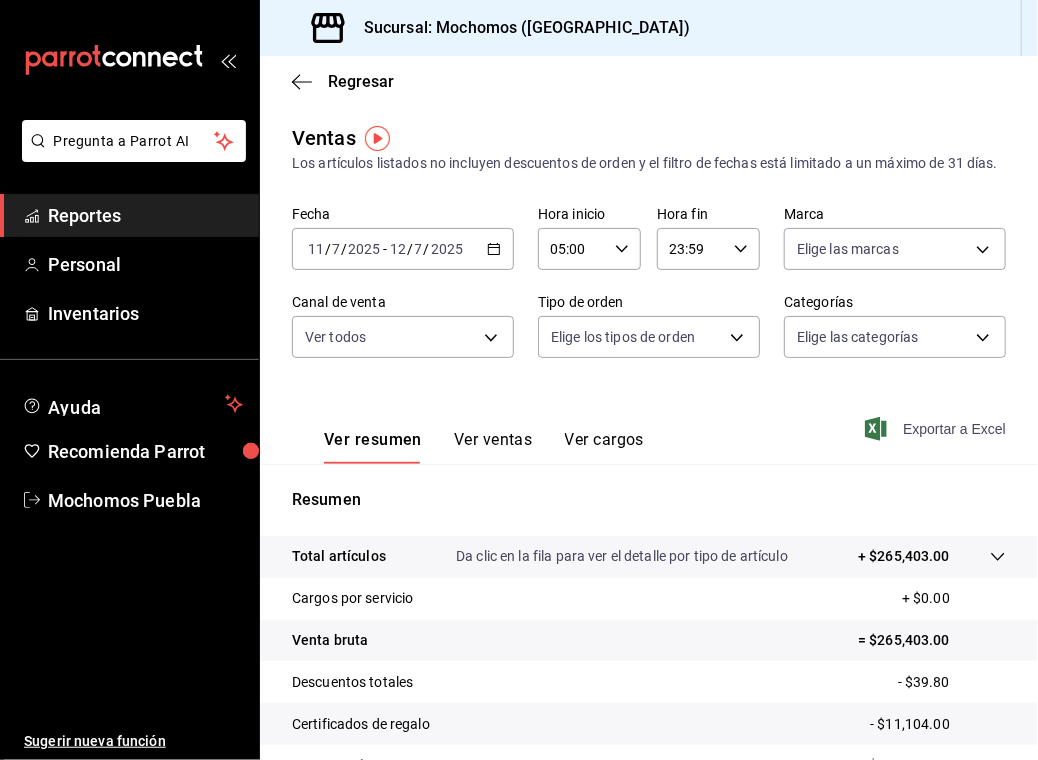 click on "Exportar a Excel" at bounding box center [937, 429] 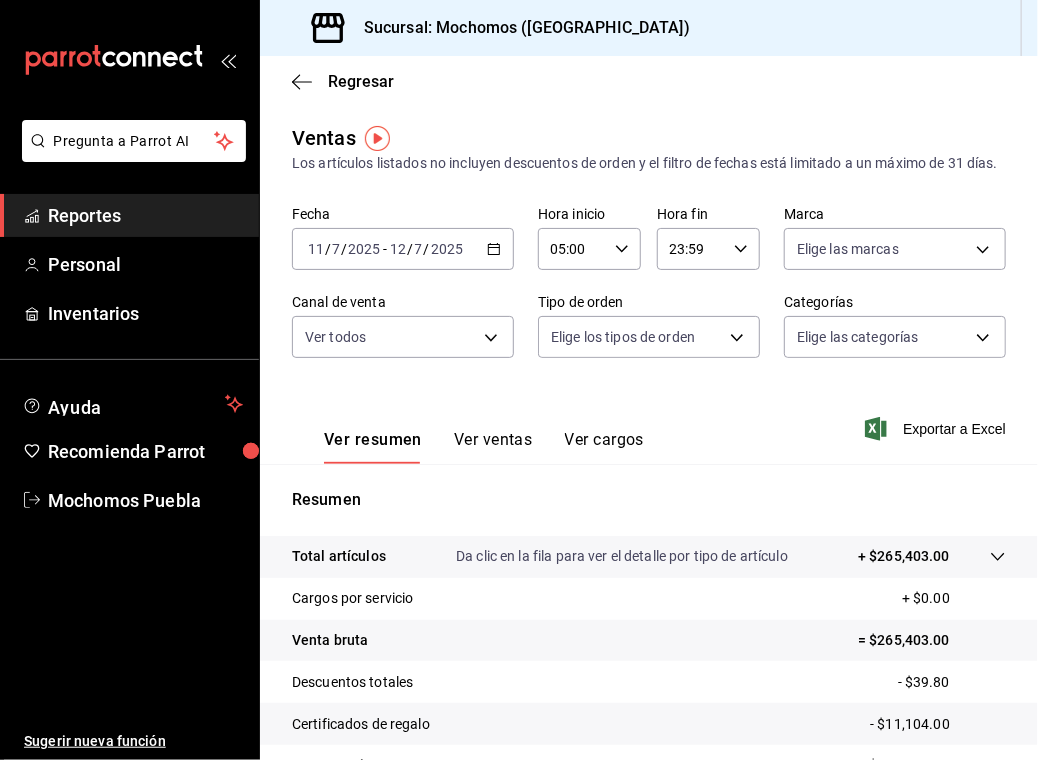 click 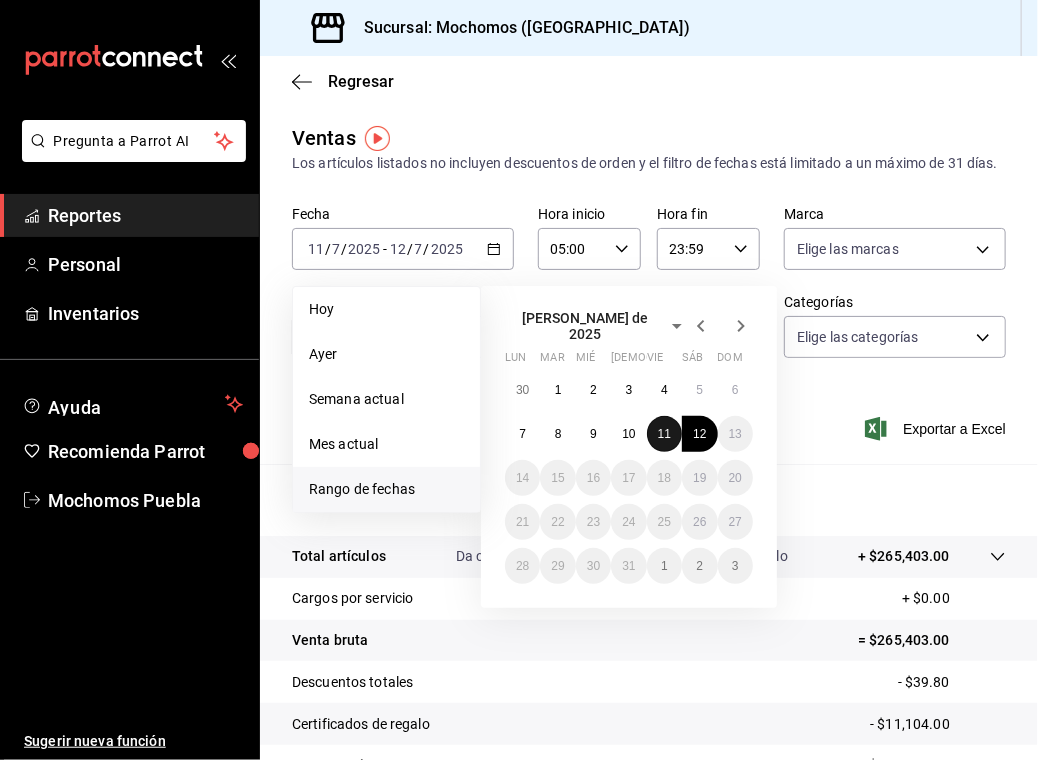 click on "11" at bounding box center (664, 434) 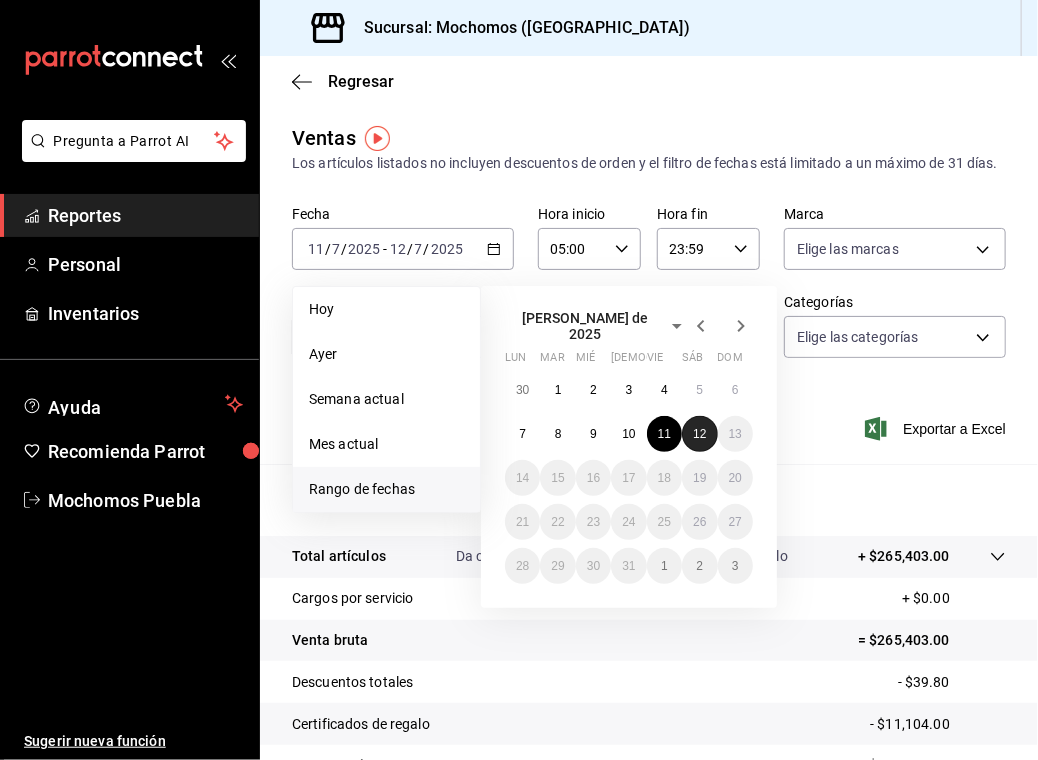 click on "12" at bounding box center [699, 434] 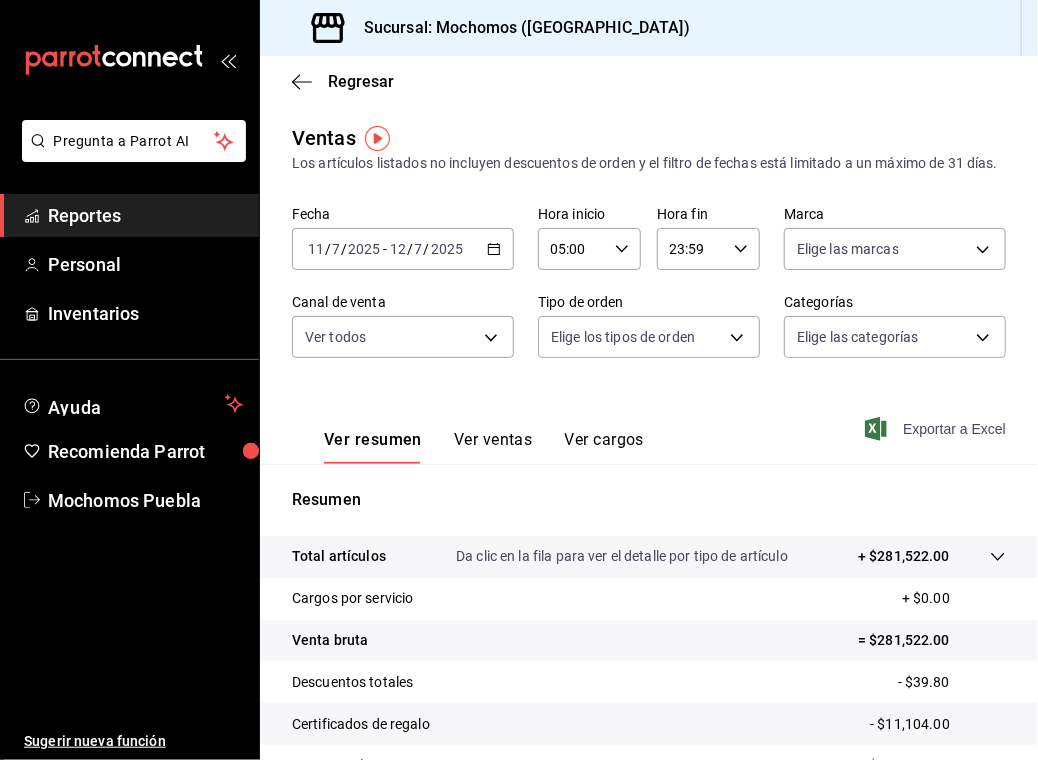 click on "Exportar a Excel" at bounding box center [937, 429] 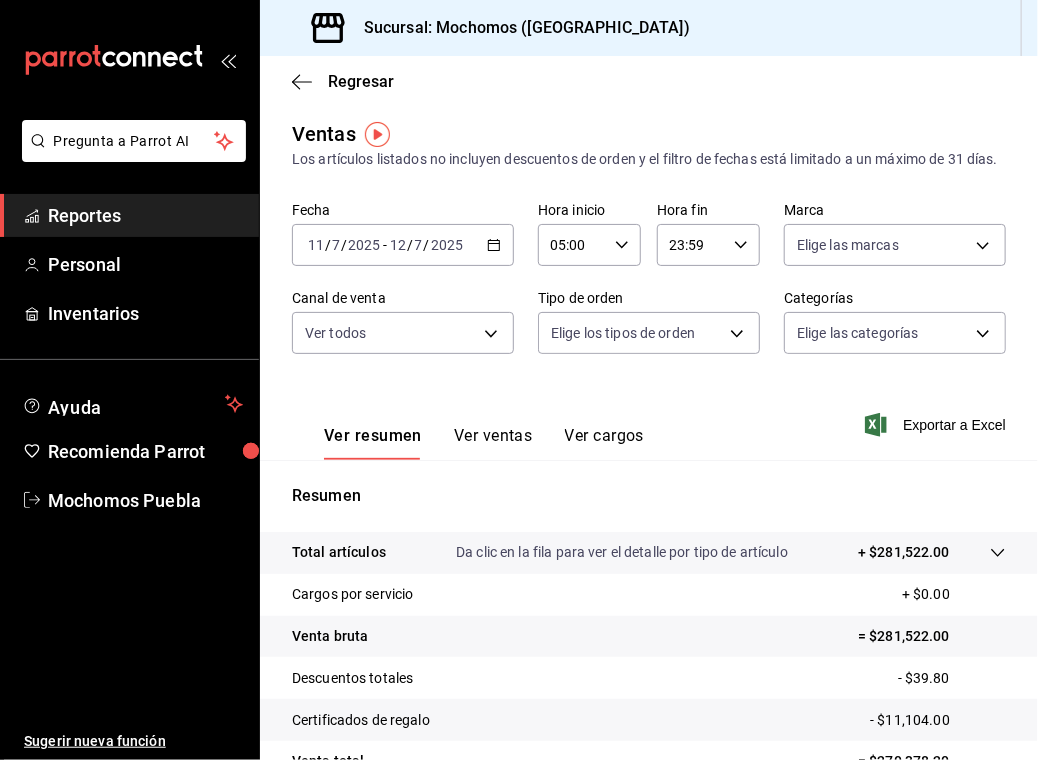 scroll, scrollTop: 0, scrollLeft: 0, axis: both 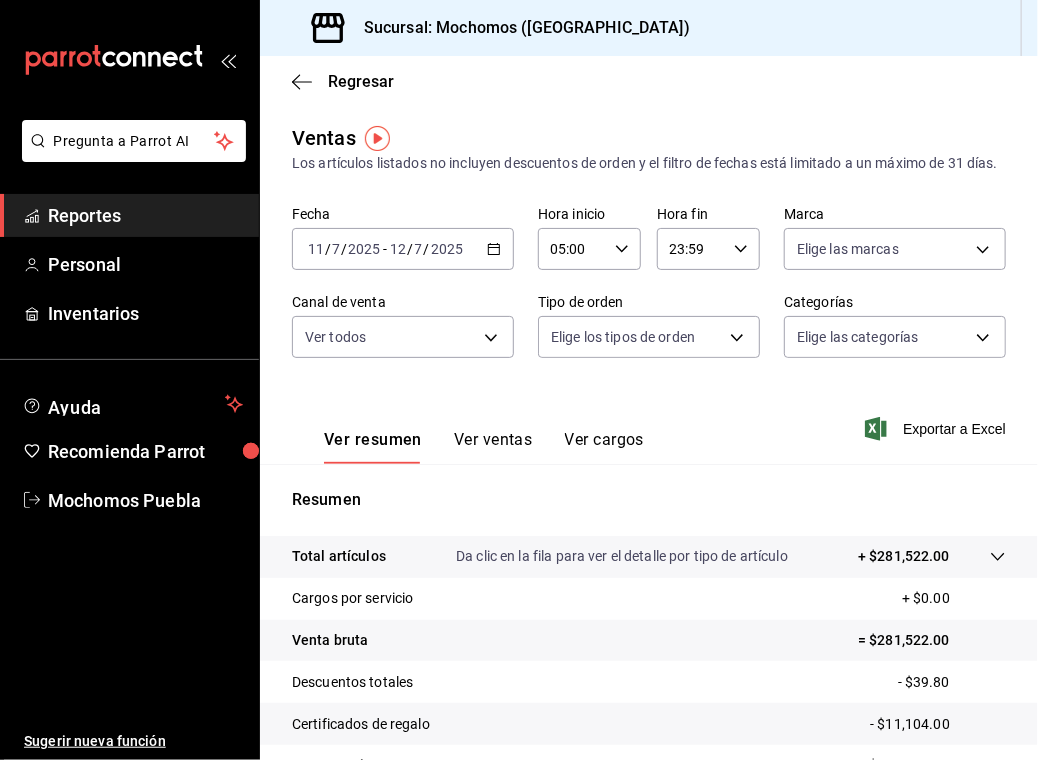 click on "2025-07-11 11 / 7 / 2025 - 2025-07-12 12 / 7 / 2025" at bounding box center [403, 249] 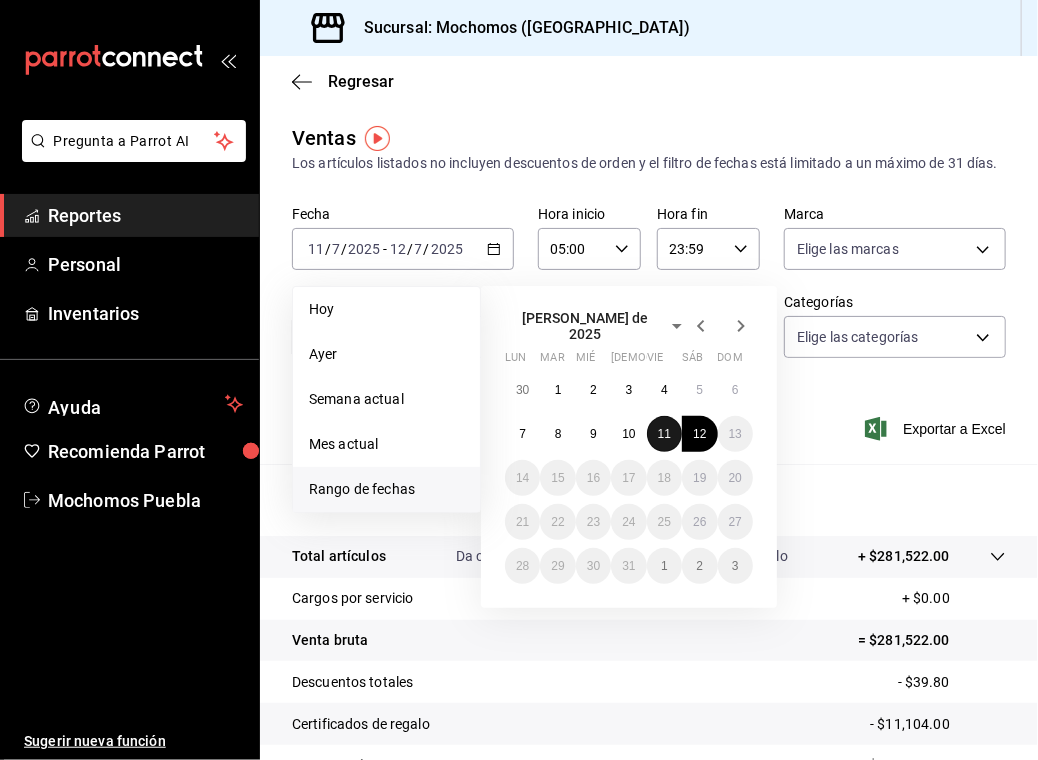 click on "11" at bounding box center (664, 434) 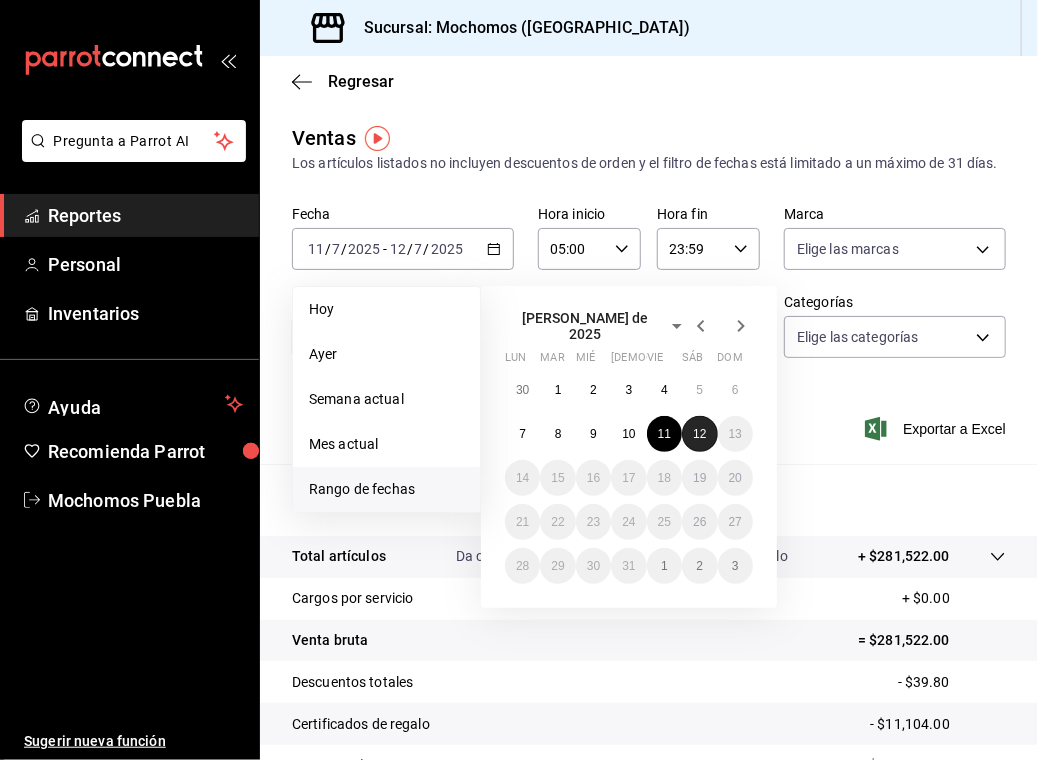 click on "12" at bounding box center [699, 434] 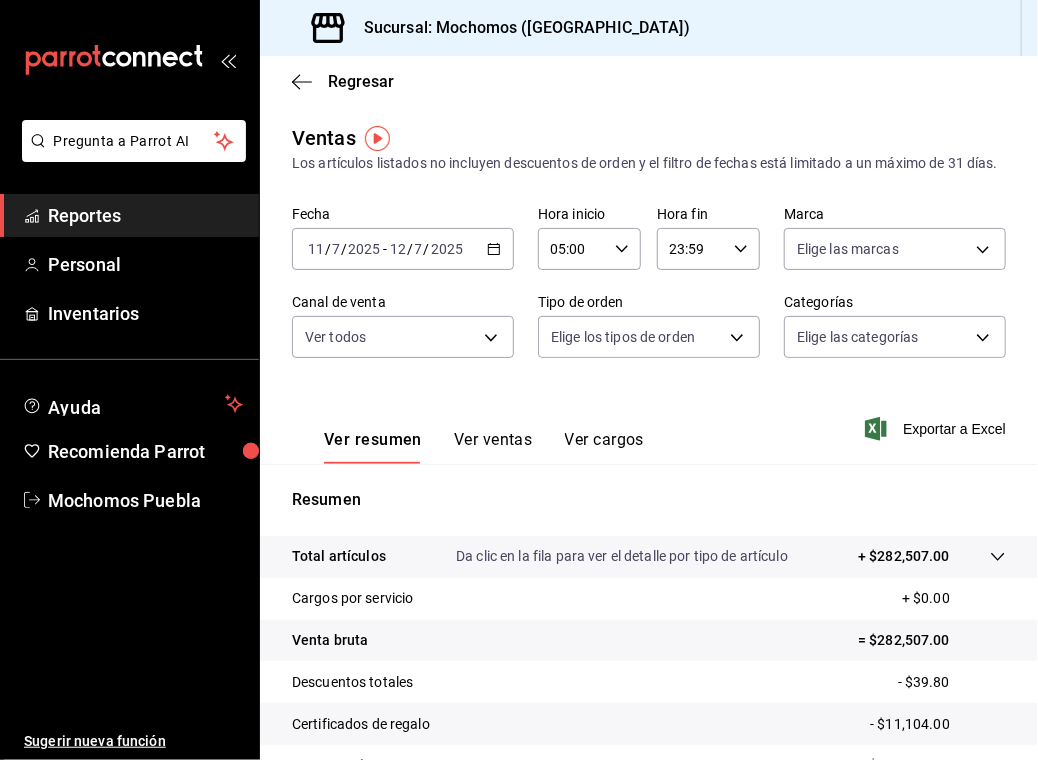 scroll, scrollTop: 220, scrollLeft: 0, axis: vertical 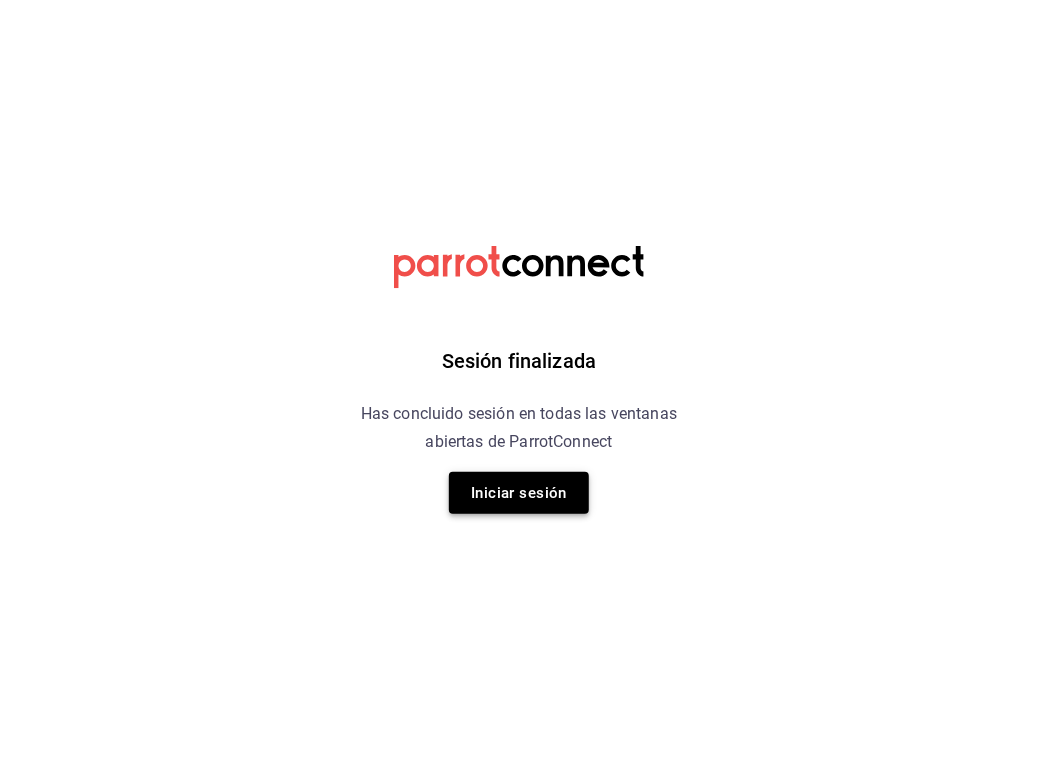 click on "Iniciar sesión" at bounding box center [519, 493] 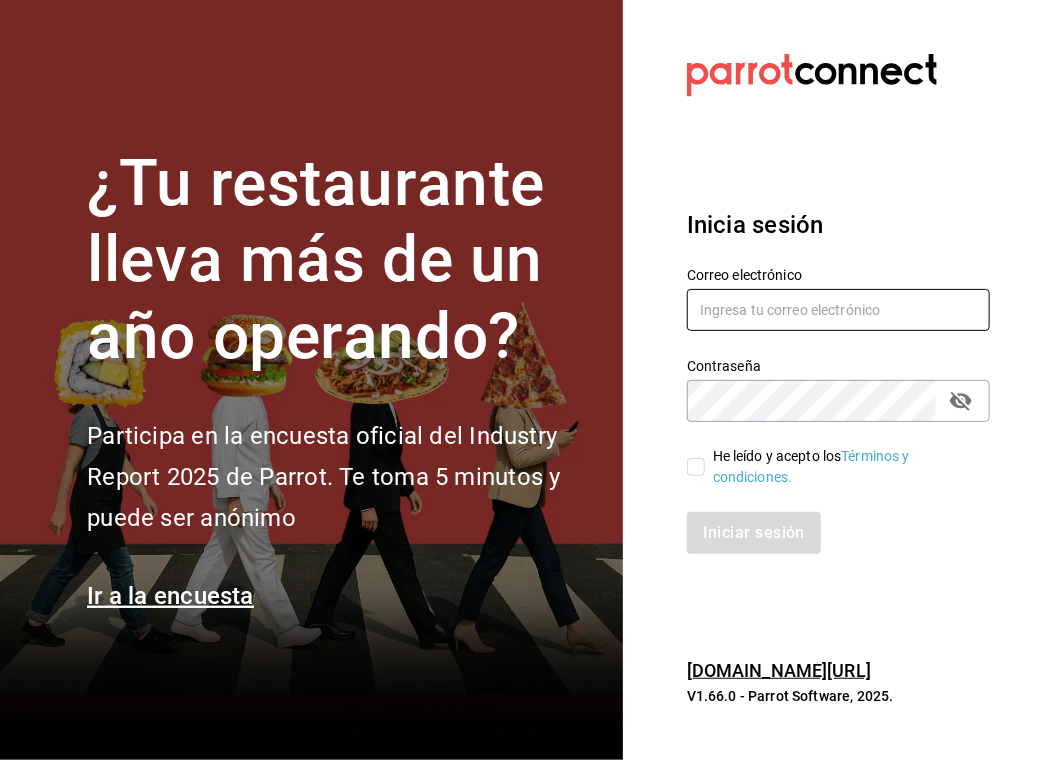 click at bounding box center (838, 310) 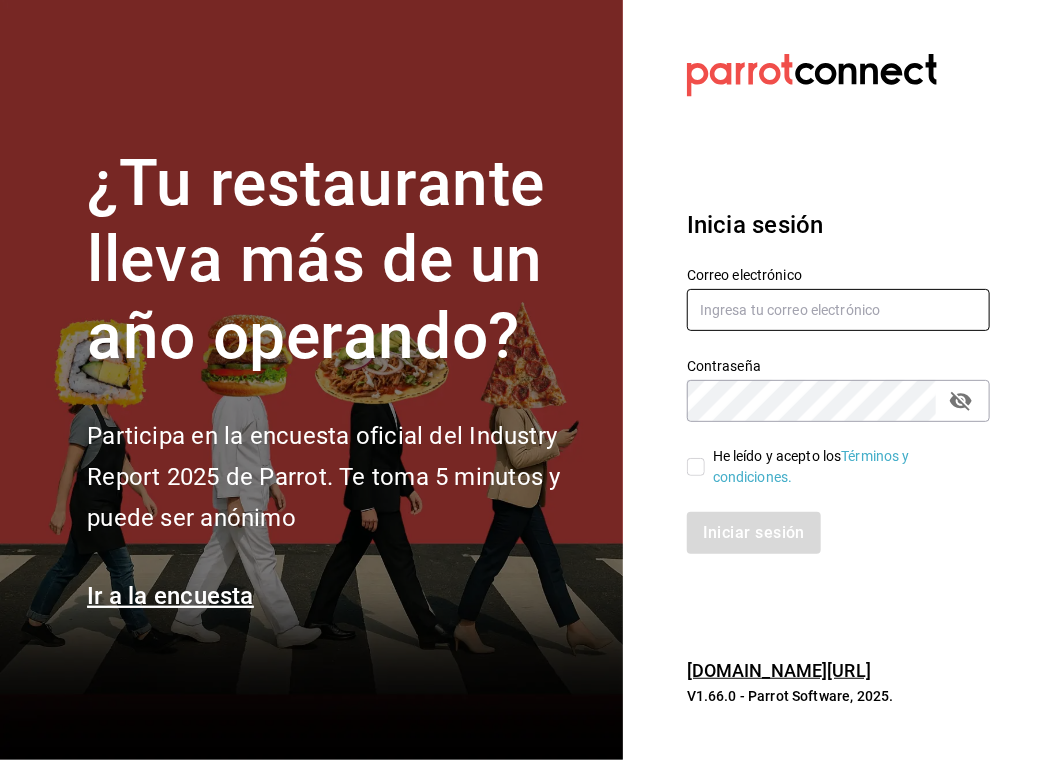 type on "mochomos.puebla@grupocosteno.com" 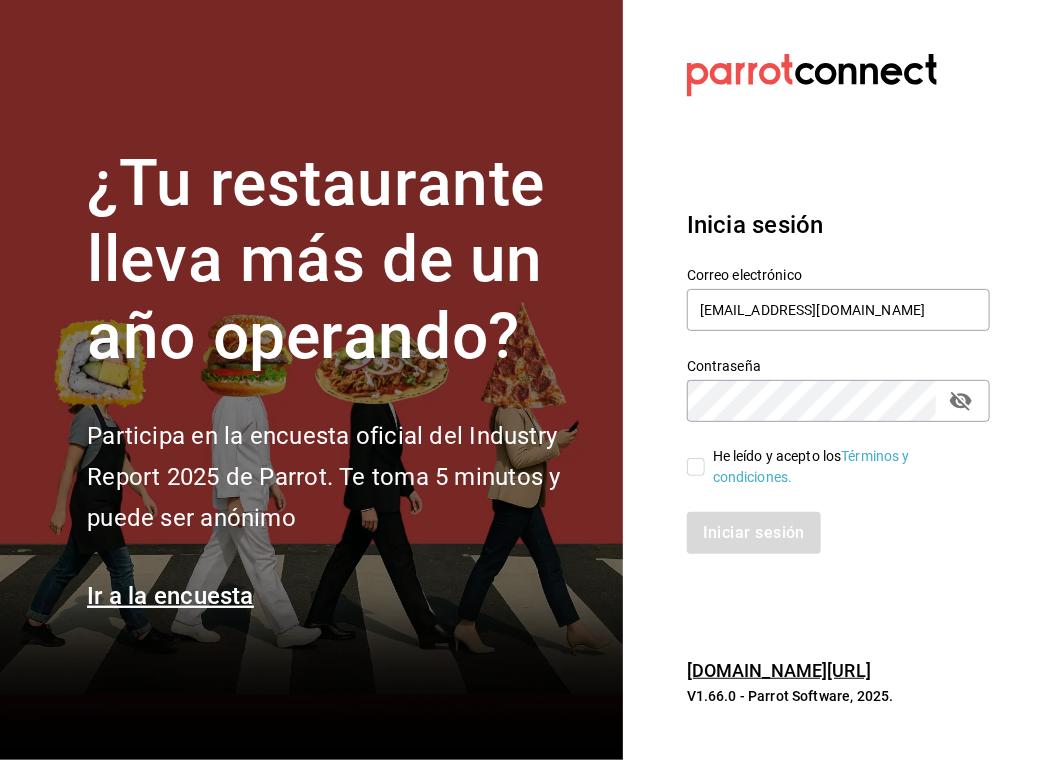 click on "He leído y acepto los  Términos y condiciones." at bounding box center (696, 467) 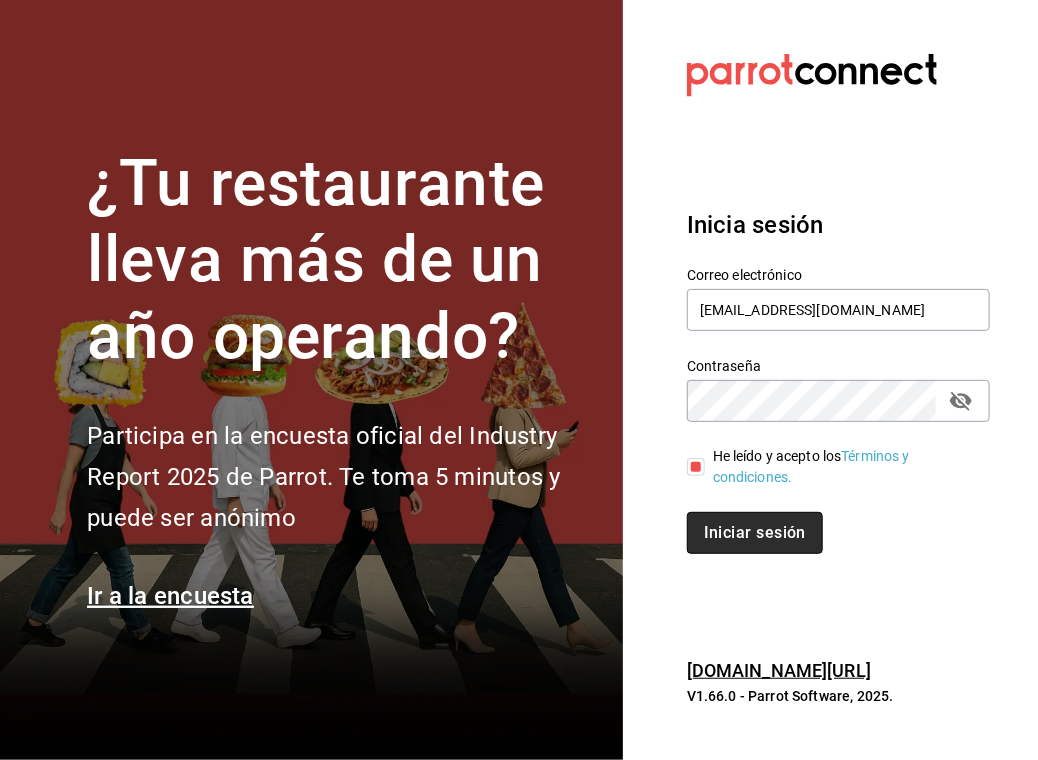click on "Iniciar sesión" at bounding box center (755, 533) 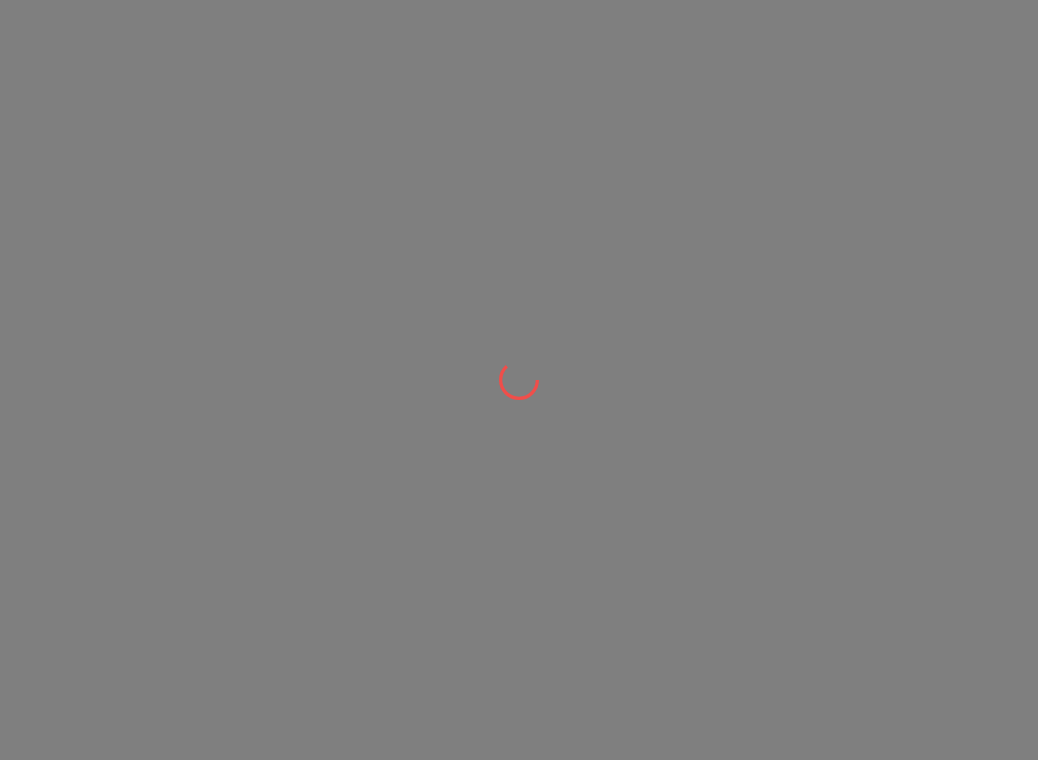 scroll, scrollTop: 0, scrollLeft: 0, axis: both 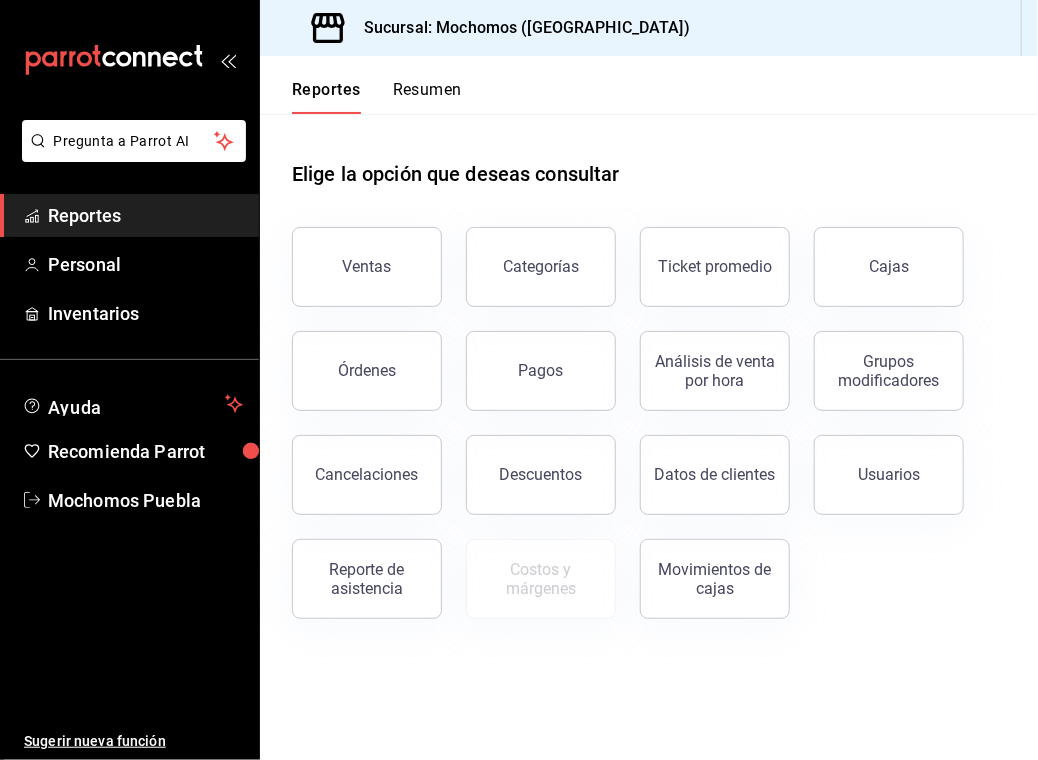 click on "Sugerir nueva función" at bounding box center (129, 641) 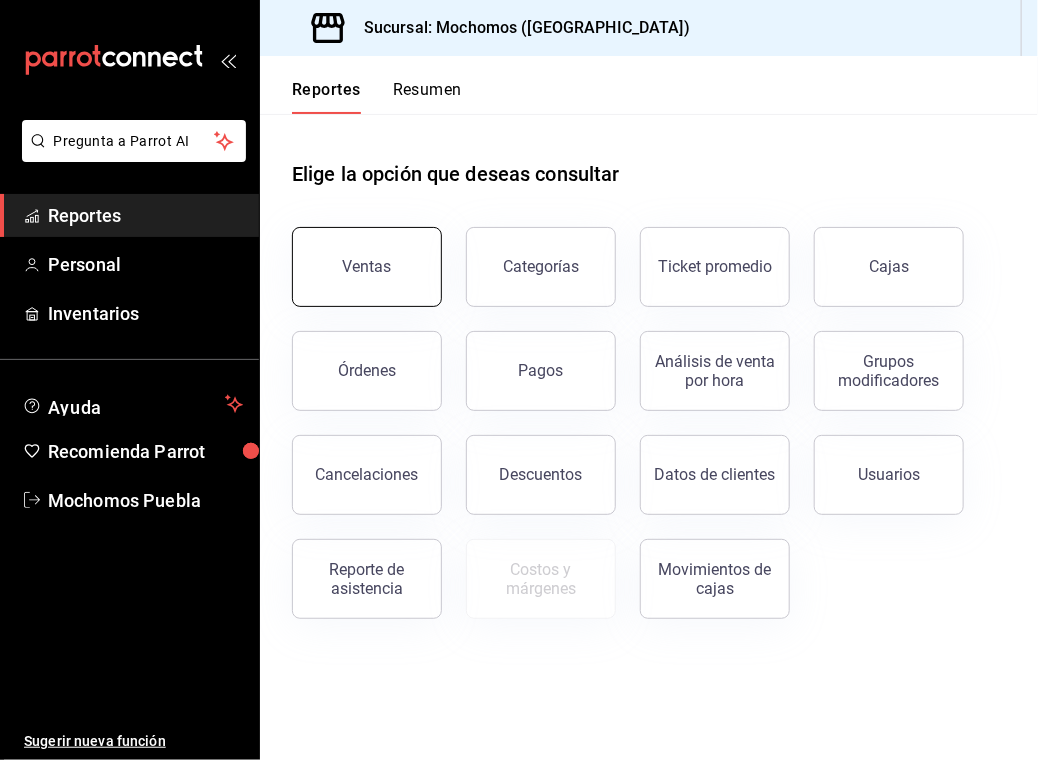 click on "Ventas" at bounding box center (367, 267) 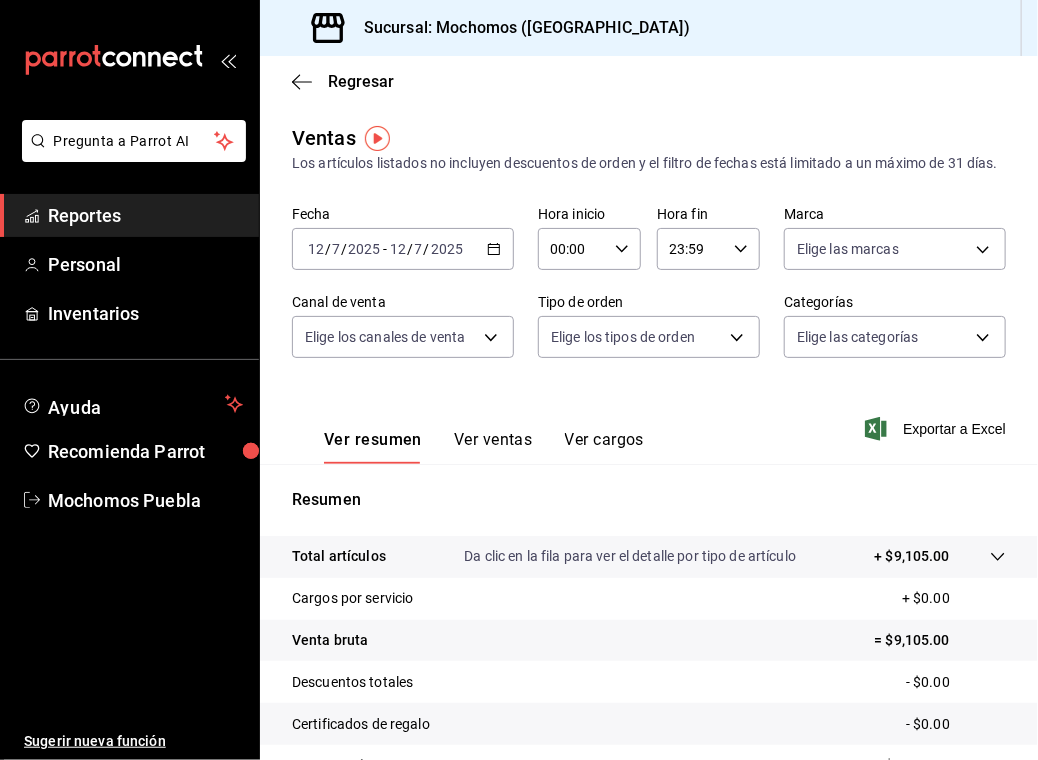 click on "[DATE] [DATE] - [DATE] [DATE]" at bounding box center (403, 249) 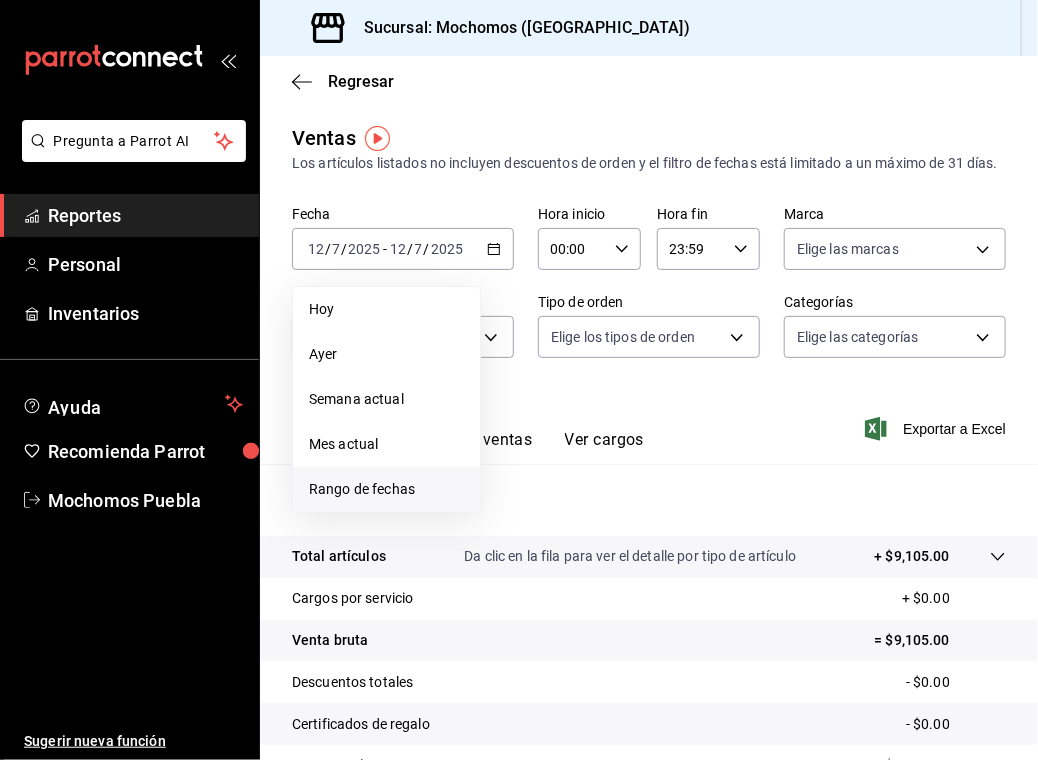click on "Rango de fechas" at bounding box center (386, 489) 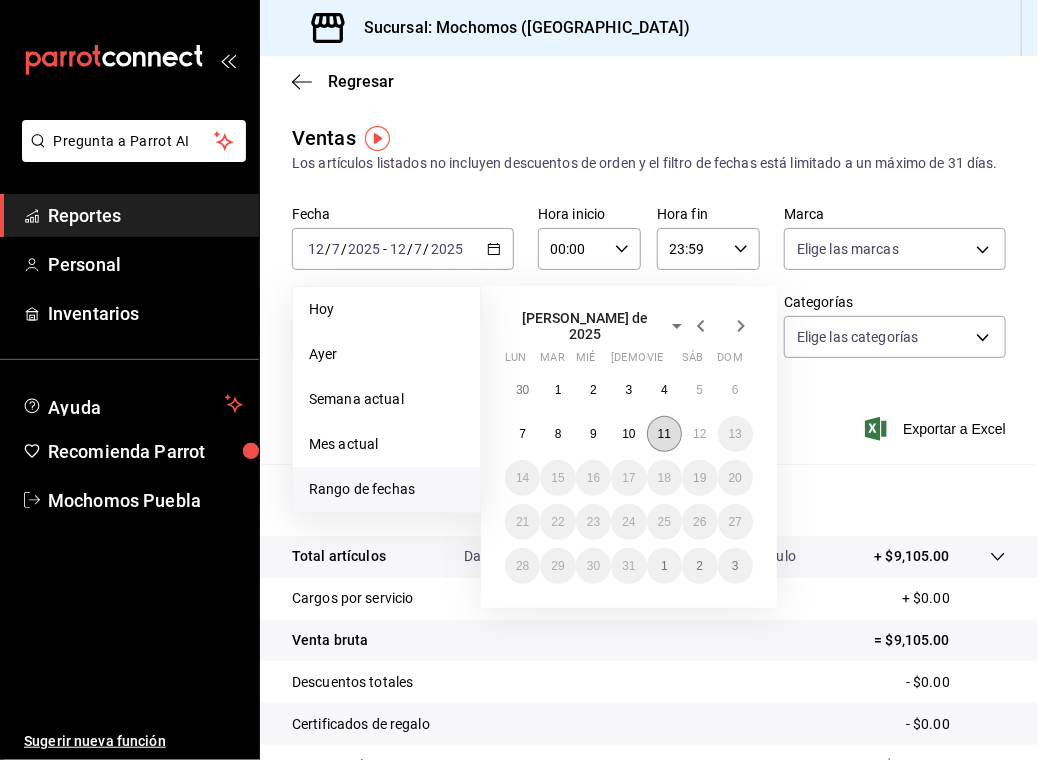 click on "11" at bounding box center [664, 434] 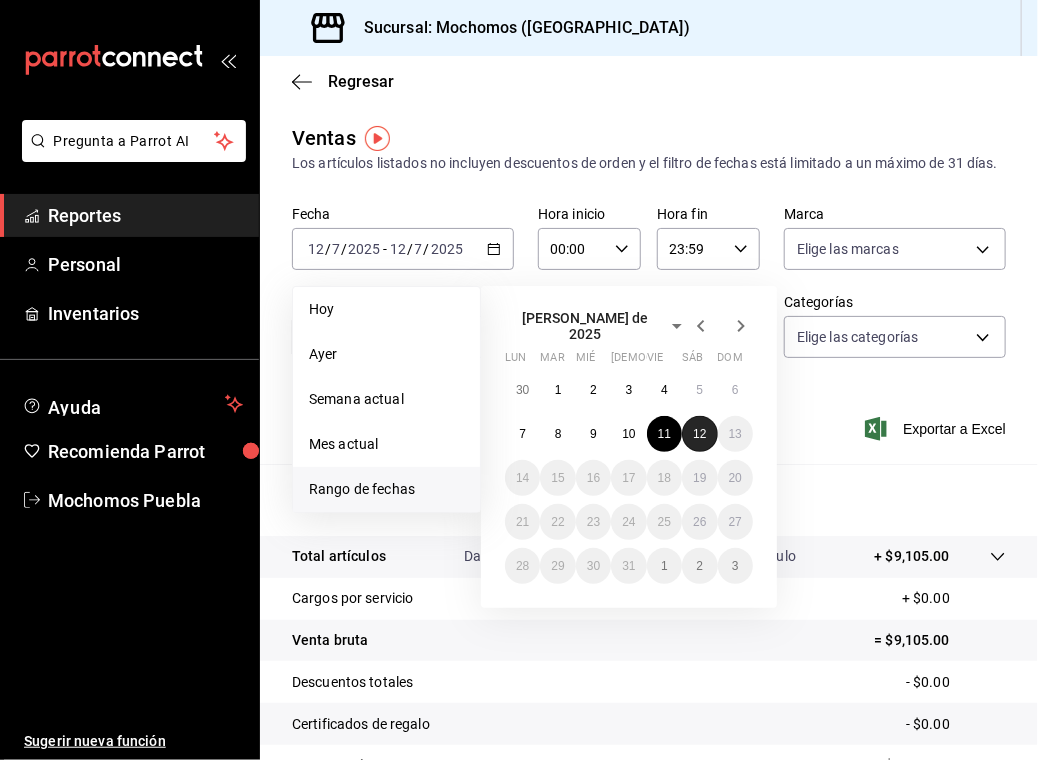 click on "12" at bounding box center (699, 434) 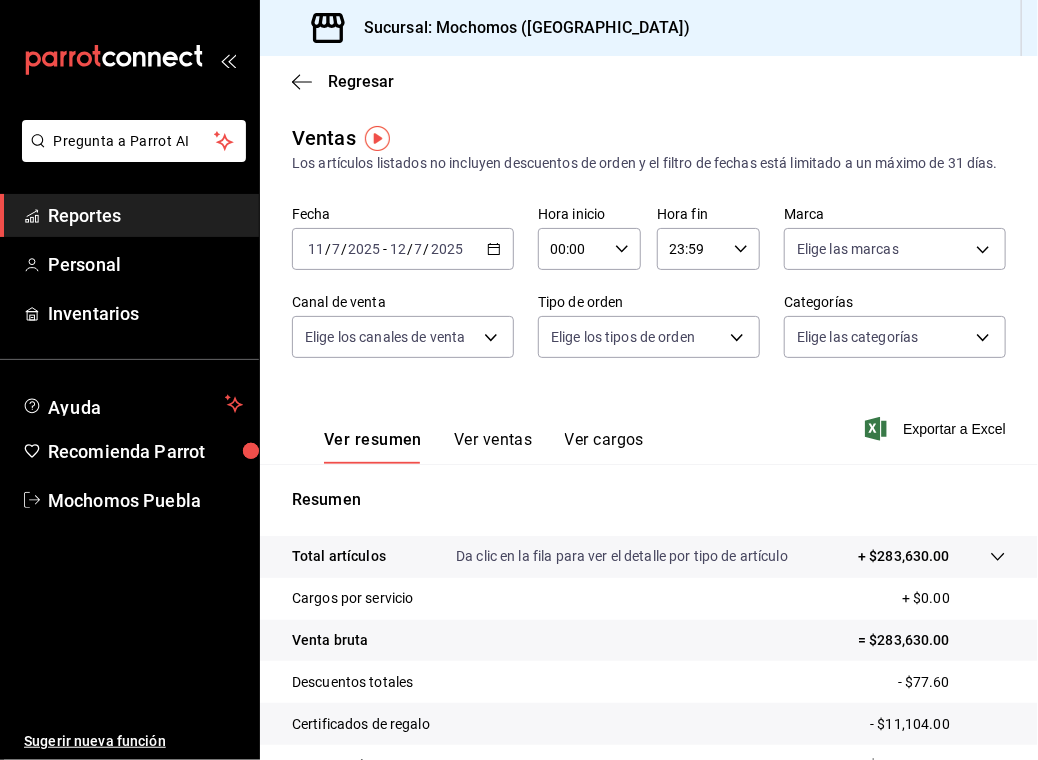 click 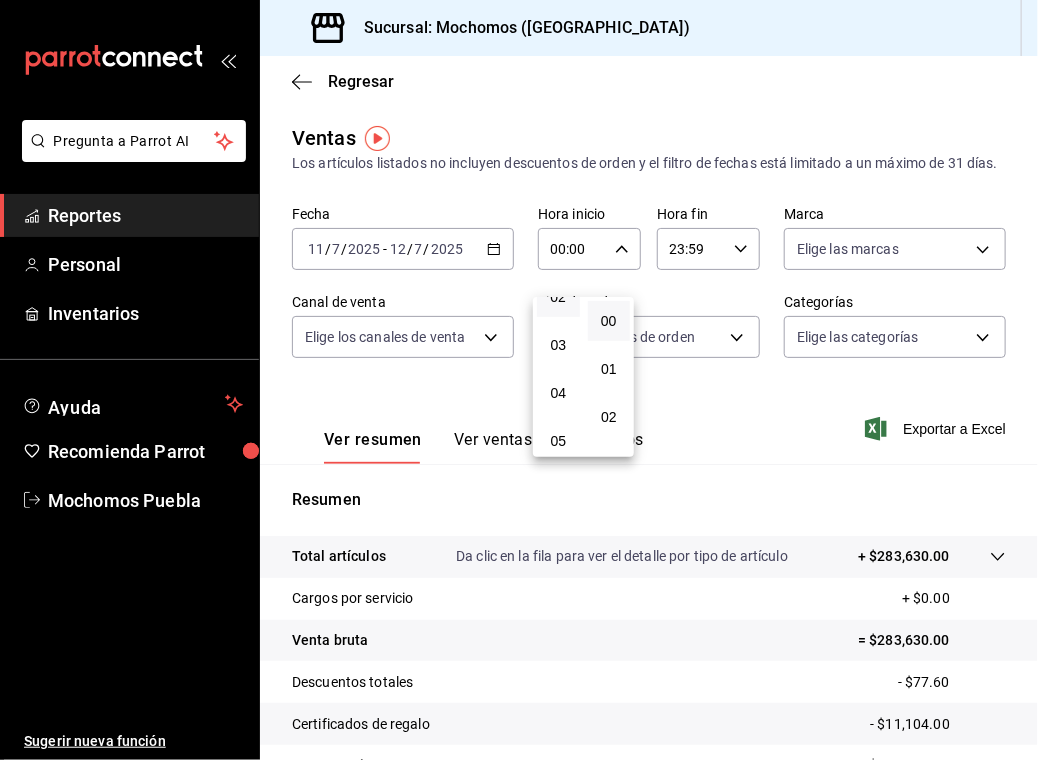 scroll, scrollTop: 128, scrollLeft: 0, axis: vertical 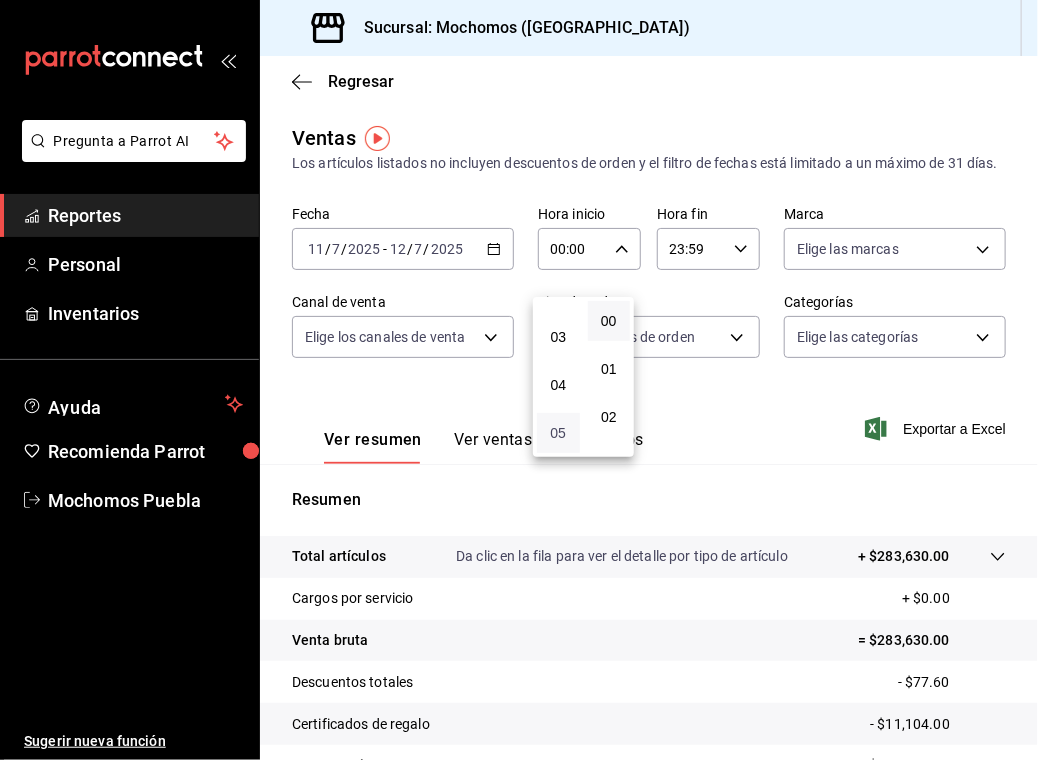 click on "05" at bounding box center (558, 433) 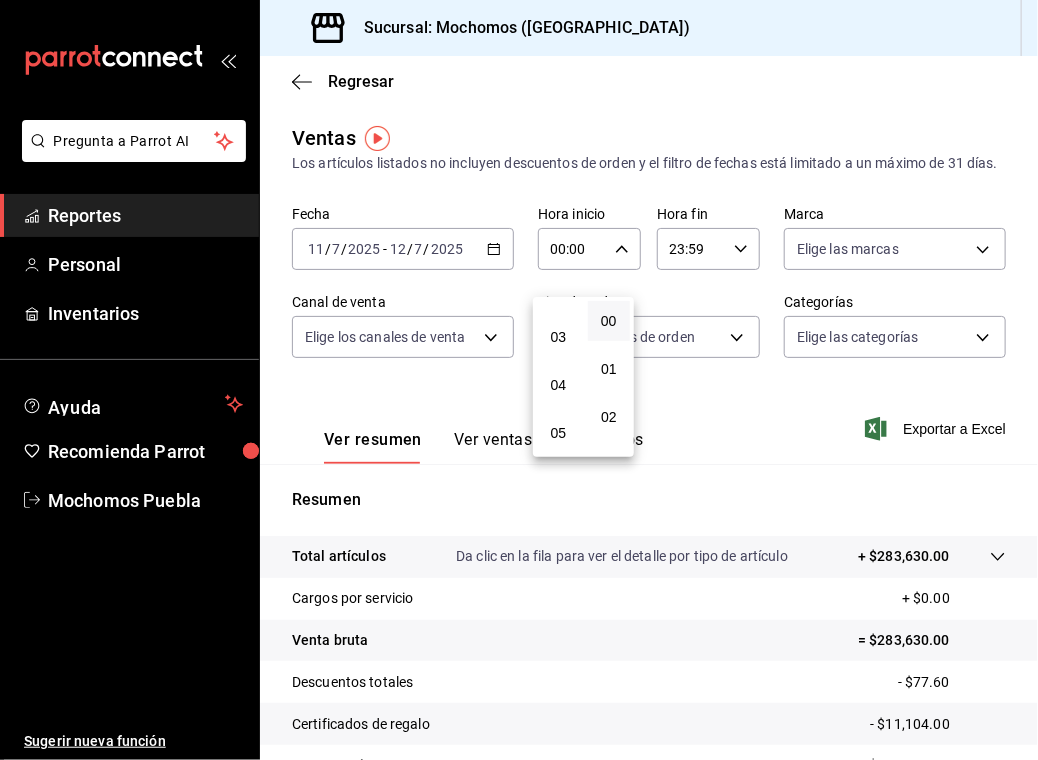 type on "05:00" 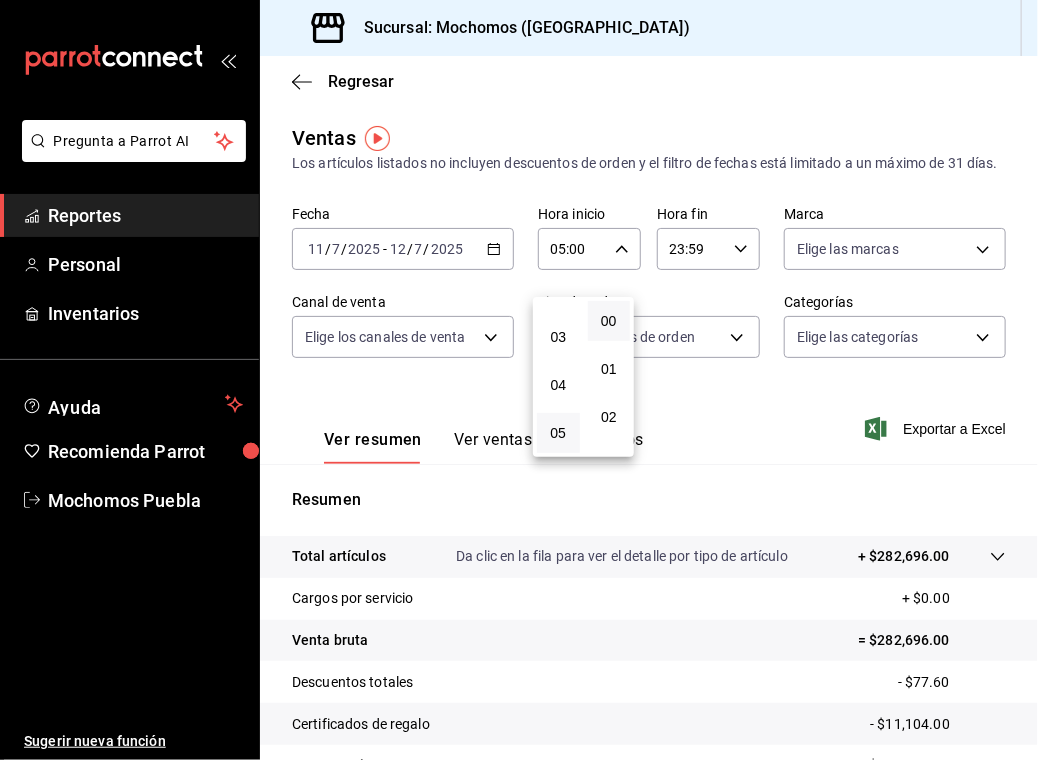 click at bounding box center (519, 380) 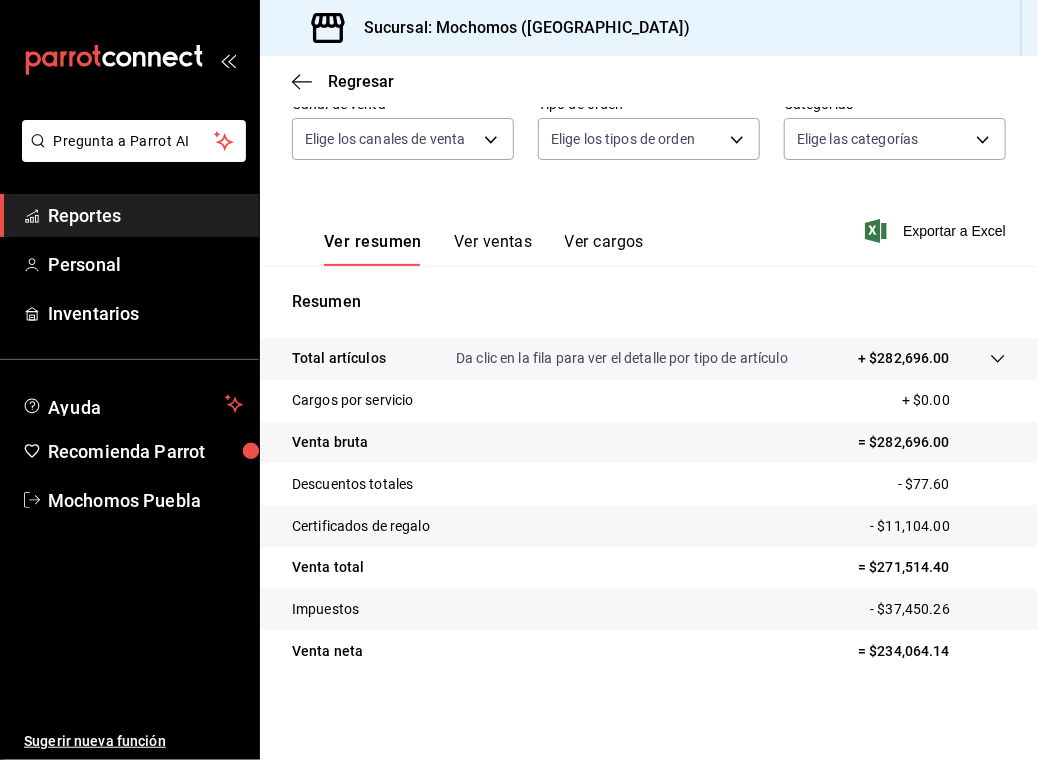 scroll, scrollTop: 220, scrollLeft: 0, axis: vertical 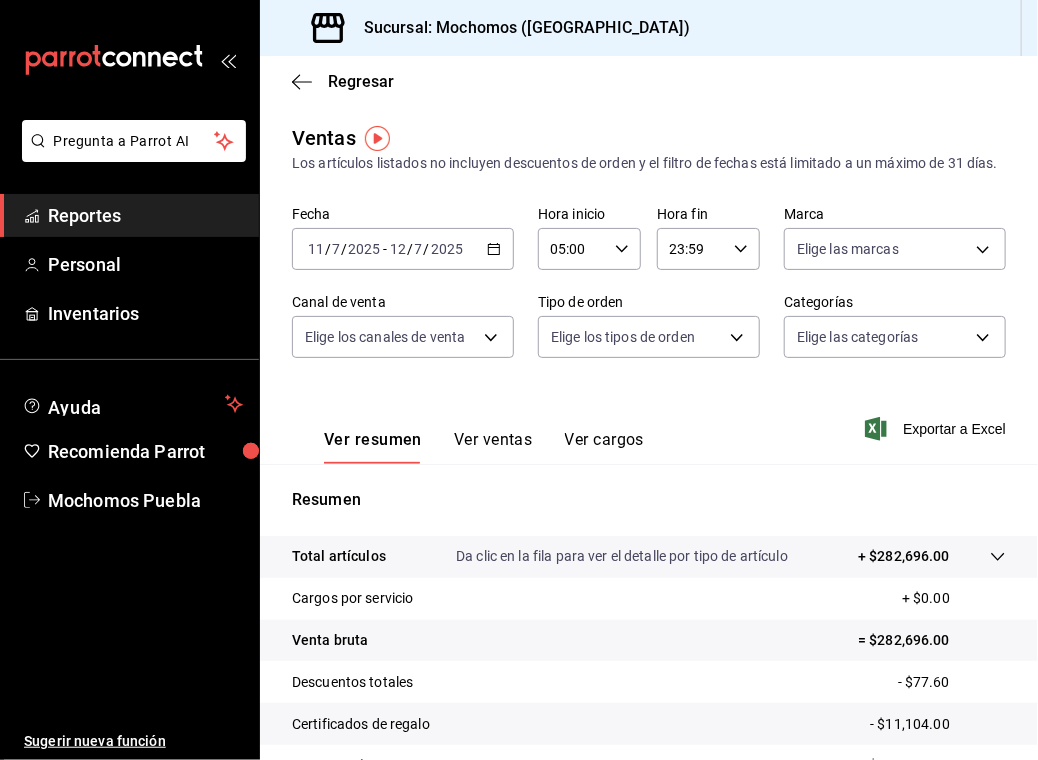 click 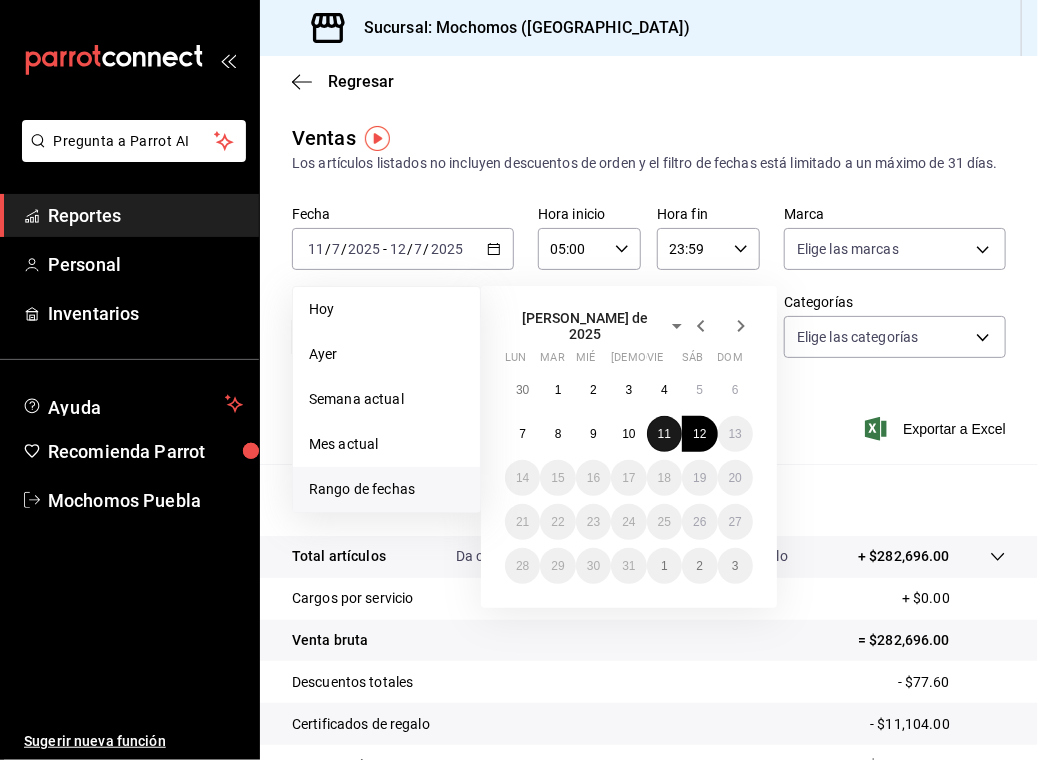 click on "11" at bounding box center [664, 434] 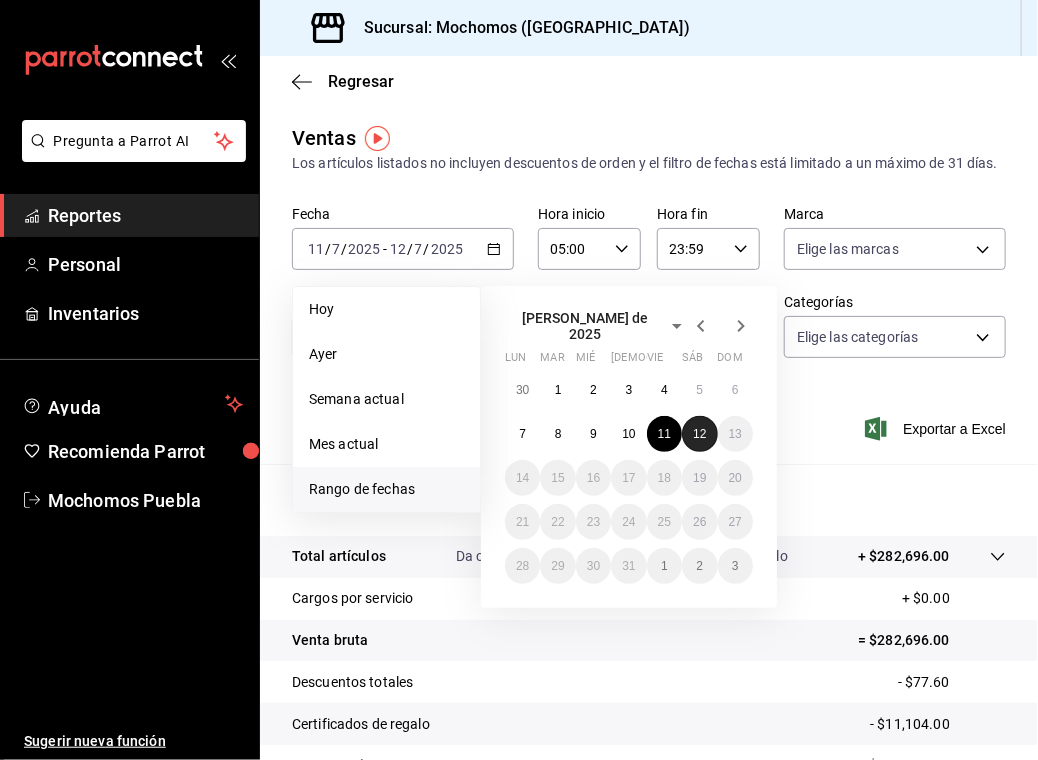 click on "12" at bounding box center (699, 434) 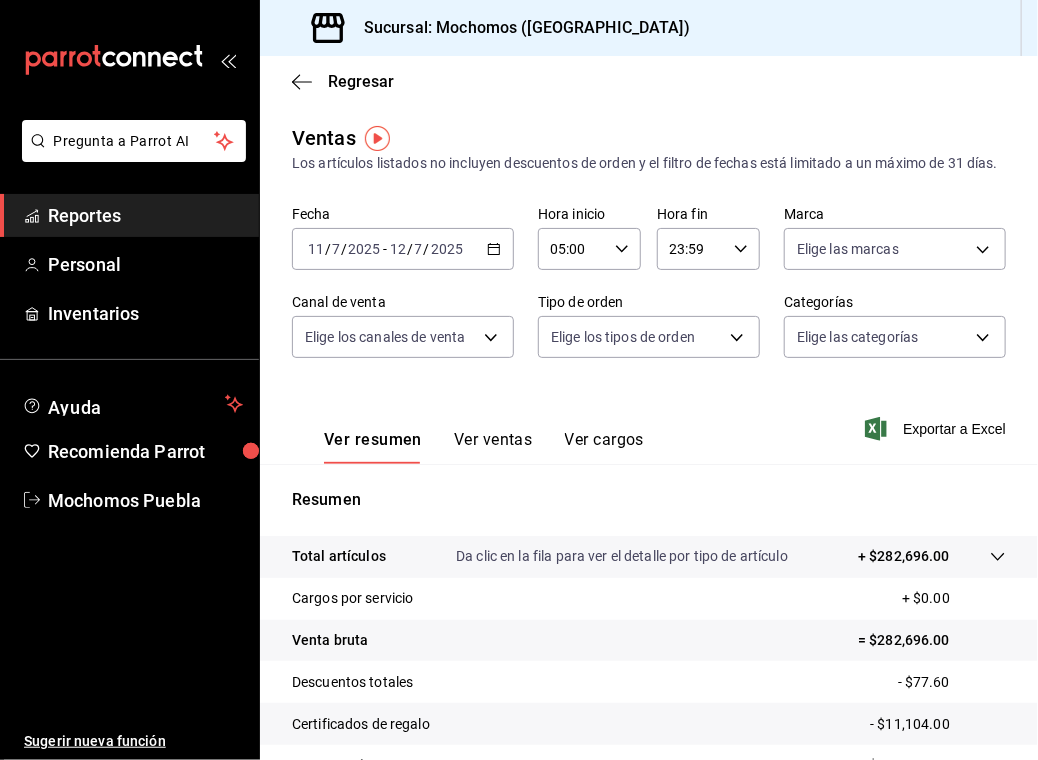 click on "Fecha [DATE] [DATE] - [DATE] [DATE] Hora inicio 05:00 Hora inicio Hora fin 23:59 Hora fin Marca Elige las marcas Canal de venta Elige los [PERSON_NAME] de venta Tipo de orden Elige los tipos de orden Categorías Elige las categorías" at bounding box center (649, 294) 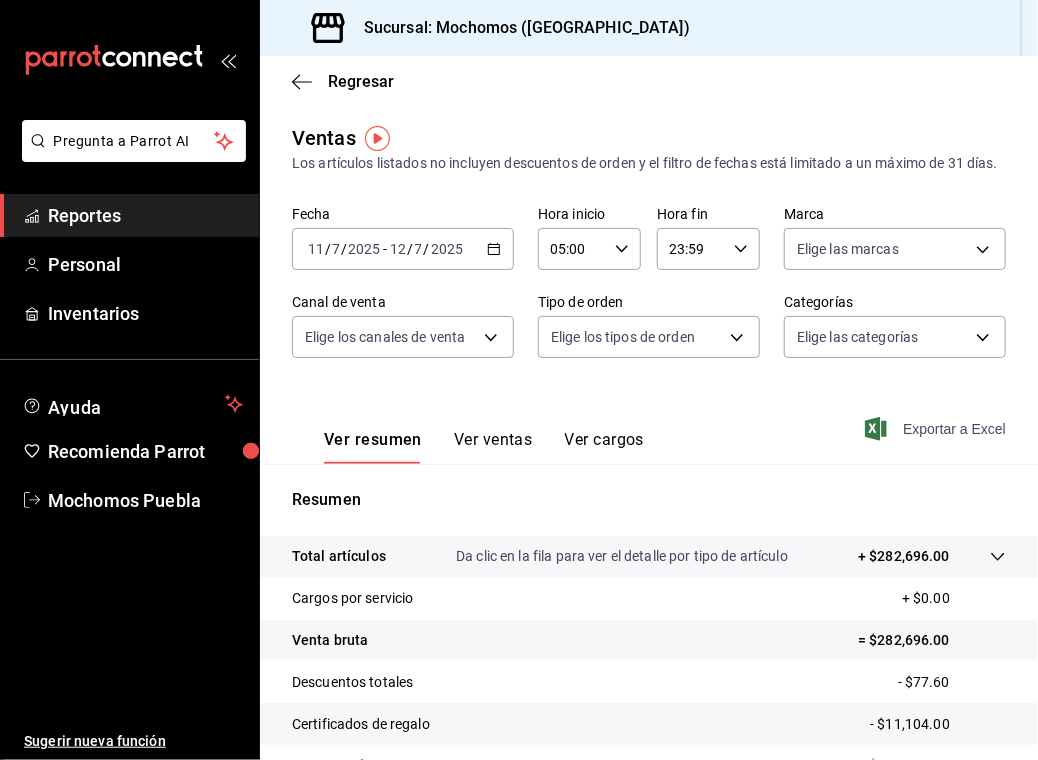 click on "Exportar a Excel" at bounding box center (937, 429) 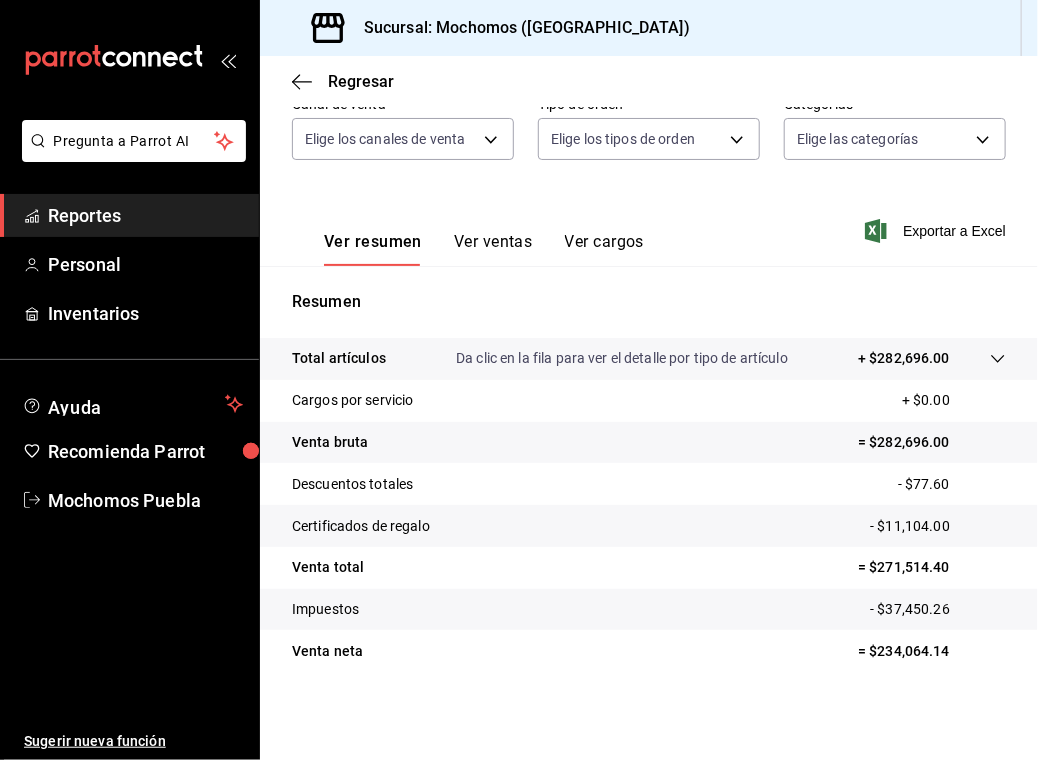 scroll, scrollTop: 0, scrollLeft: 0, axis: both 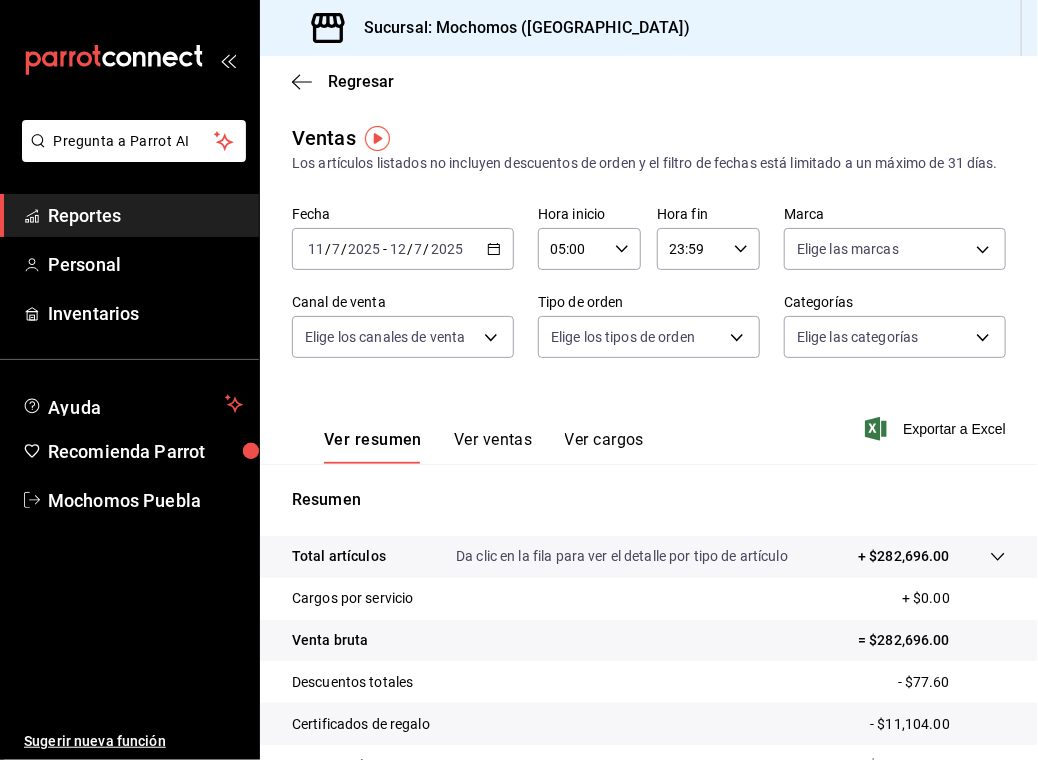 click 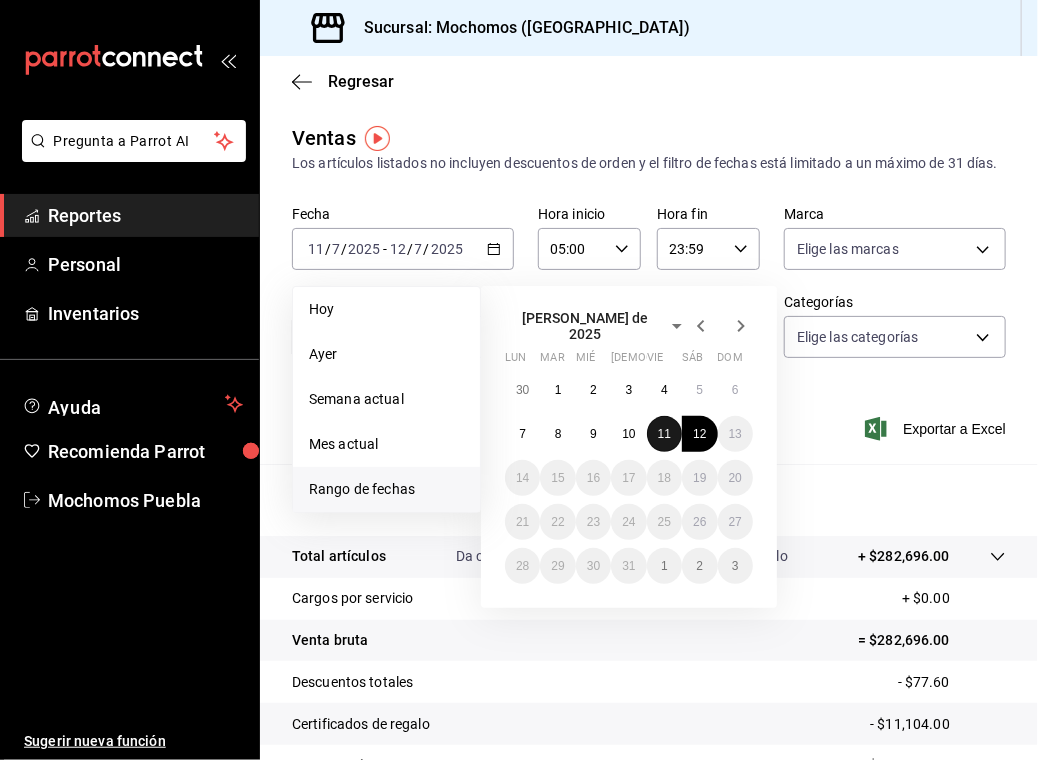 click on "11" at bounding box center [664, 434] 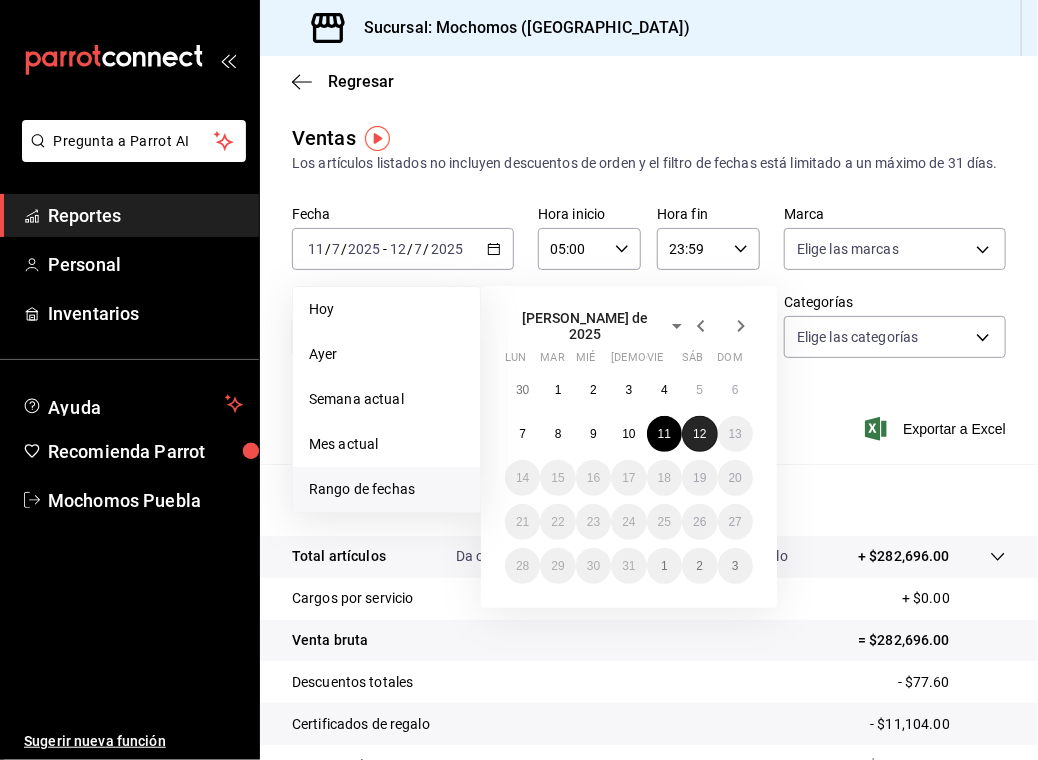 click on "12" at bounding box center (699, 434) 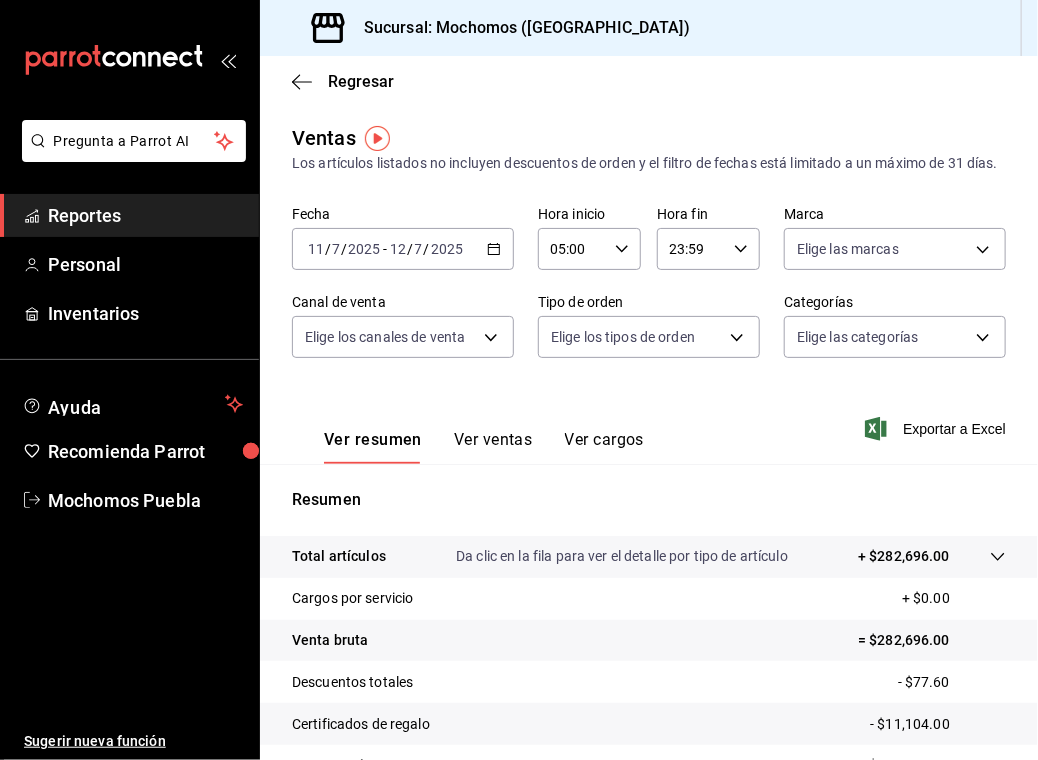 scroll, scrollTop: 220, scrollLeft: 0, axis: vertical 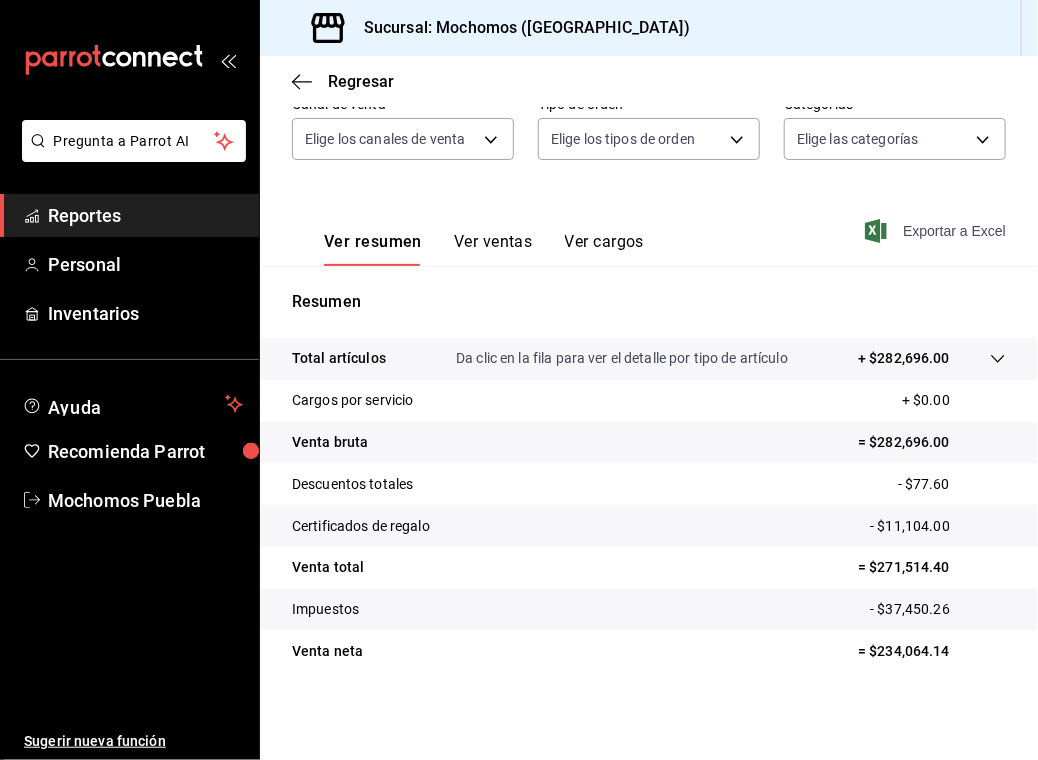 click on "Exportar a Excel" at bounding box center (937, 231) 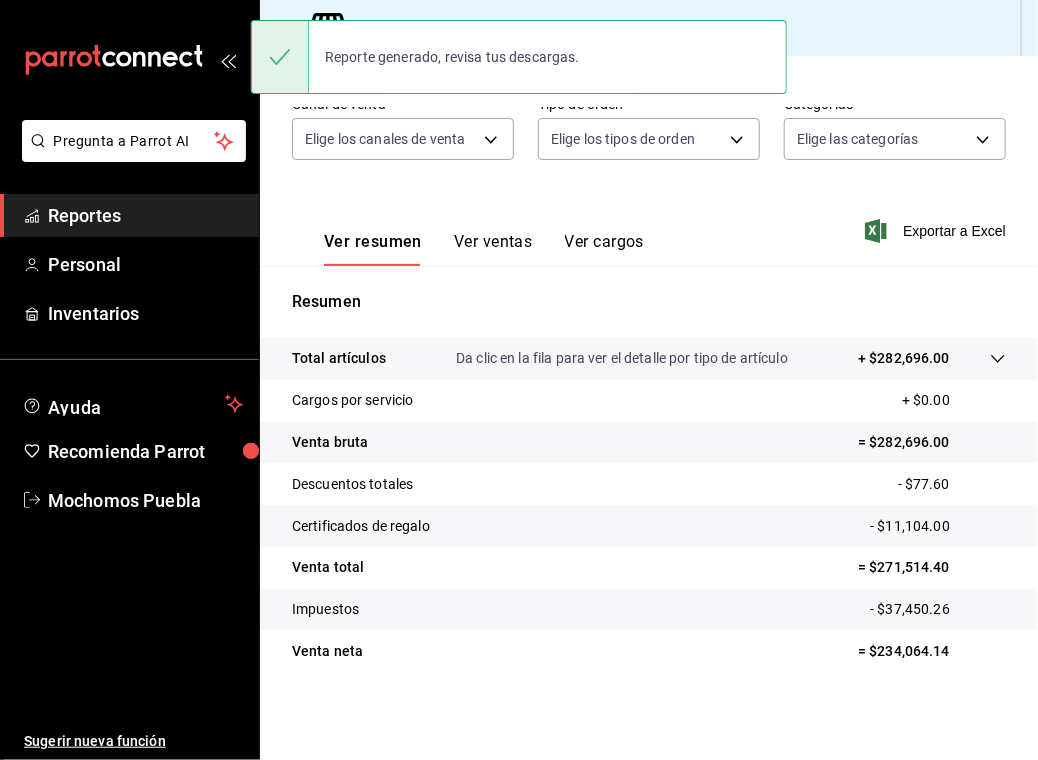 click on "Sucursal: Mochomos ([GEOGRAPHIC_DATA])" at bounding box center (487, 28) 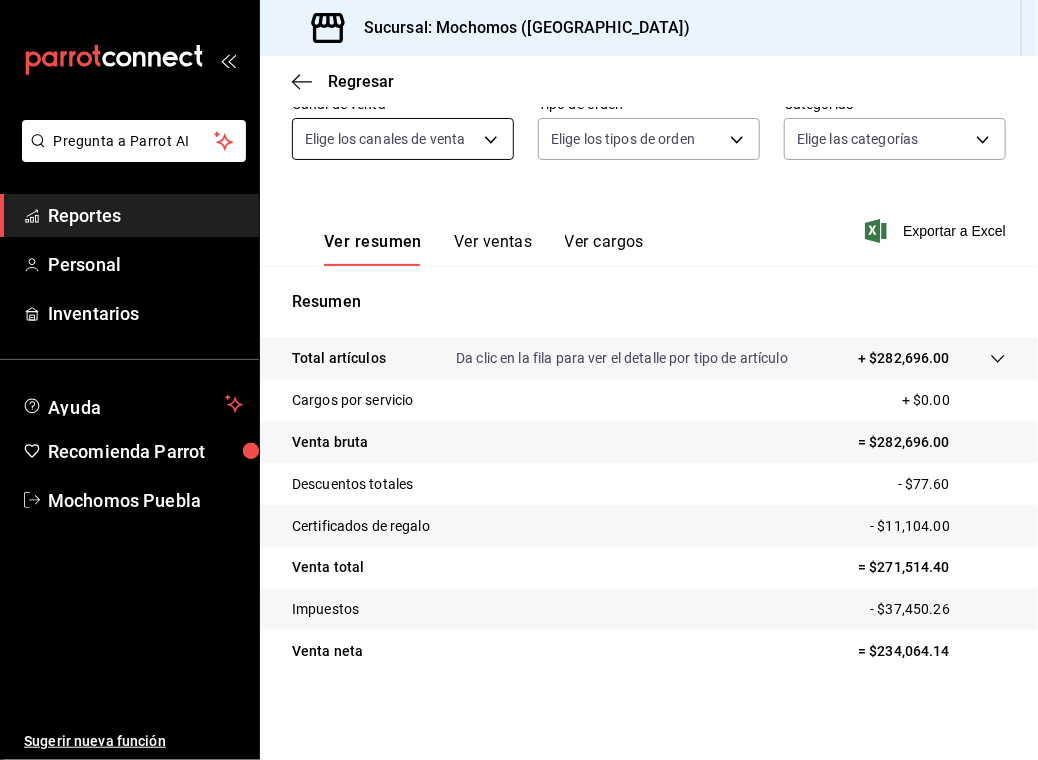 click on "Pregunta a Parrot AI Reportes   Personal   Inventarios   Ayuda Recomienda Parrot   Mochomos Puebla   Sugerir nueva función   Sucursal: Mochomos ([GEOGRAPHIC_DATA]) Regresar Ventas Los artículos listados no incluyen descuentos de orden y el filtro de fechas está limitado a un máximo de 31 [PERSON_NAME]. Fecha [DATE] [DATE] - [DATE] [DATE] Hora inicio 05:00 Hora inicio Hora fin 23:59 Hora fin Marca Elige las marcas Canal de venta Elige los [PERSON_NAME] de venta Tipo de orden Elige los tipos de orden Categorías Elige las categorías Ver resumen Ver ventas Ver cargos Exportar a Excel Resumen Total artículos Da clic en la fila para ver el detalle por tipo de artículo + $282,696.00 Cargos por servicio + $0.00 Venta bruta = $282,696.00 Descuentos totales - $77.60 Certificados de regalo - $11,104.00 Venta total = $271,514.40 Impuestos - $37,450.26 Venta [PERSON_NAME] = $234,064.14 Pregunta a Parrot AI Reportes   Personal   Inventarios   Ayuda Recomienda Parrot   Mochomos Puebla   Sugerir nueva función   Ir a video" at bounding box center (519, 380) 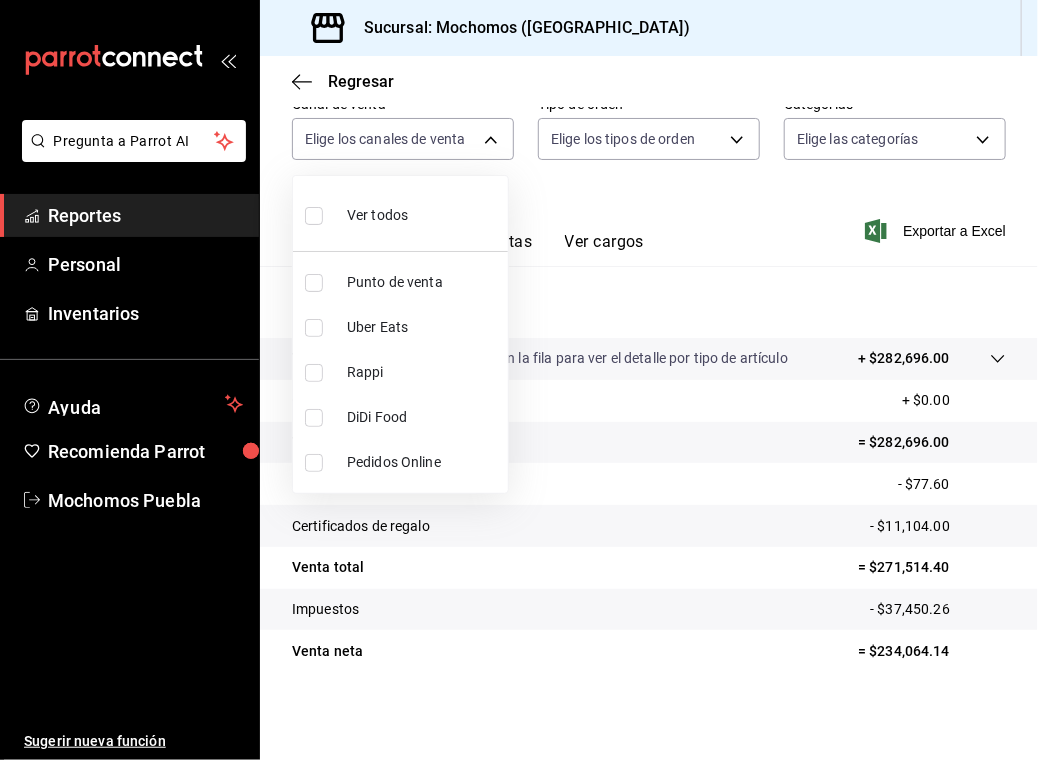 click at bounding box center (318, 215) 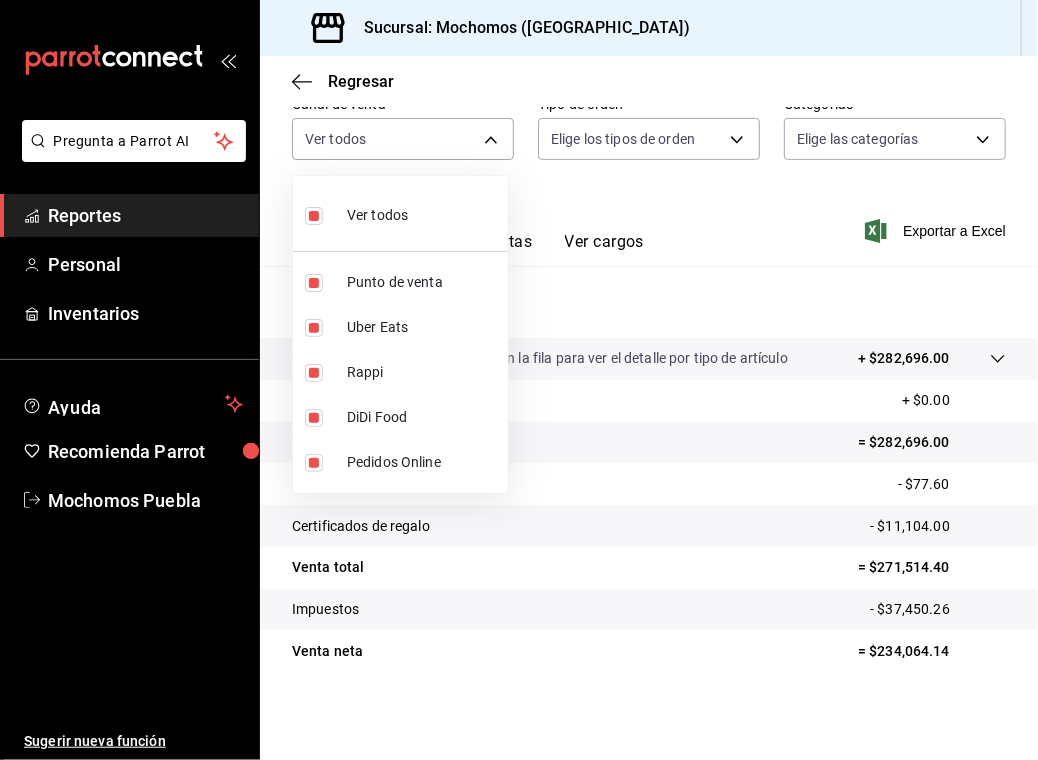 click at bounding box center [519, 380] 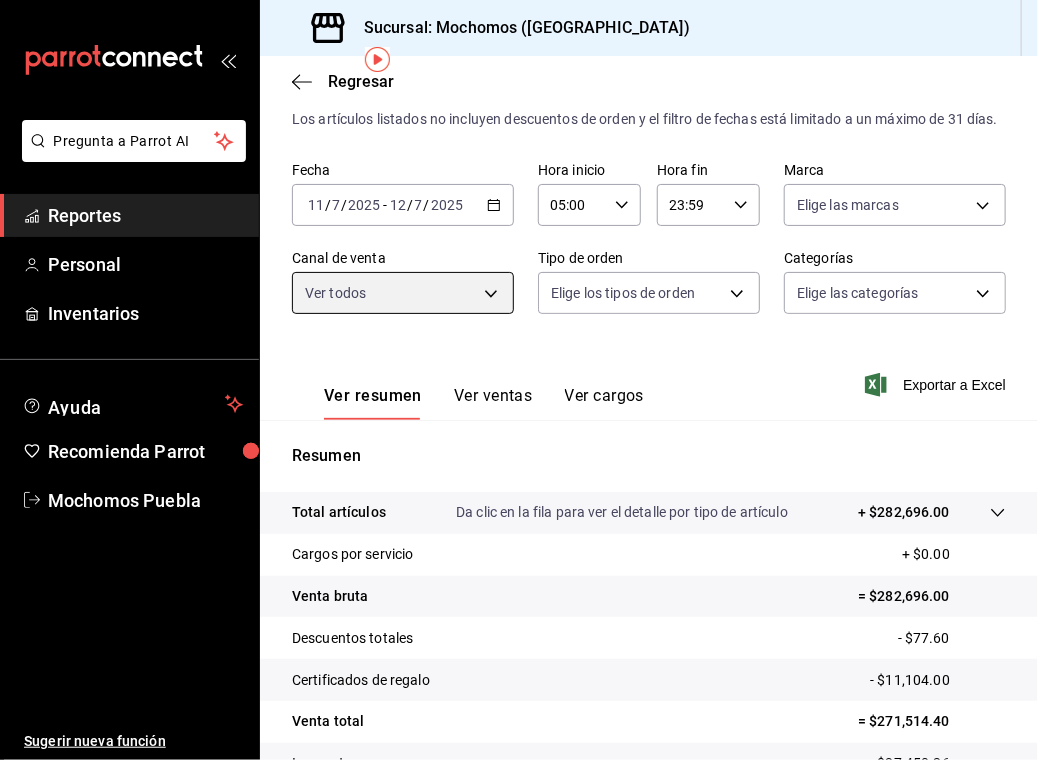 scroll, scrollTop: 0, scrollLeft: 0, axis: both 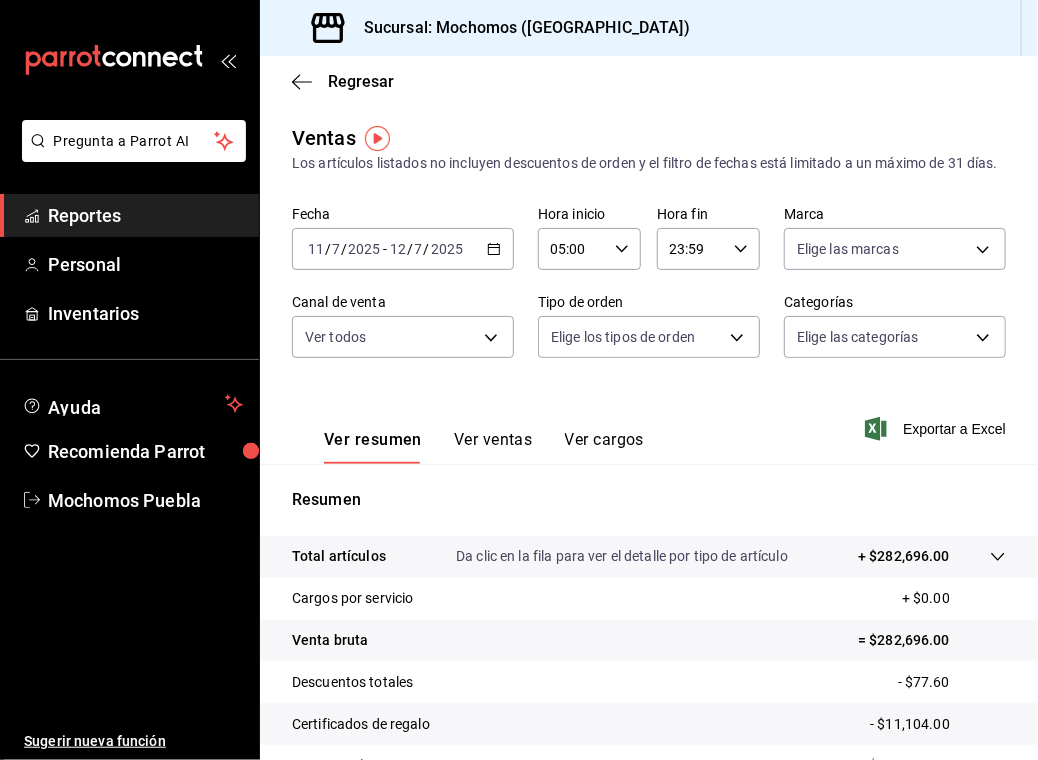 click 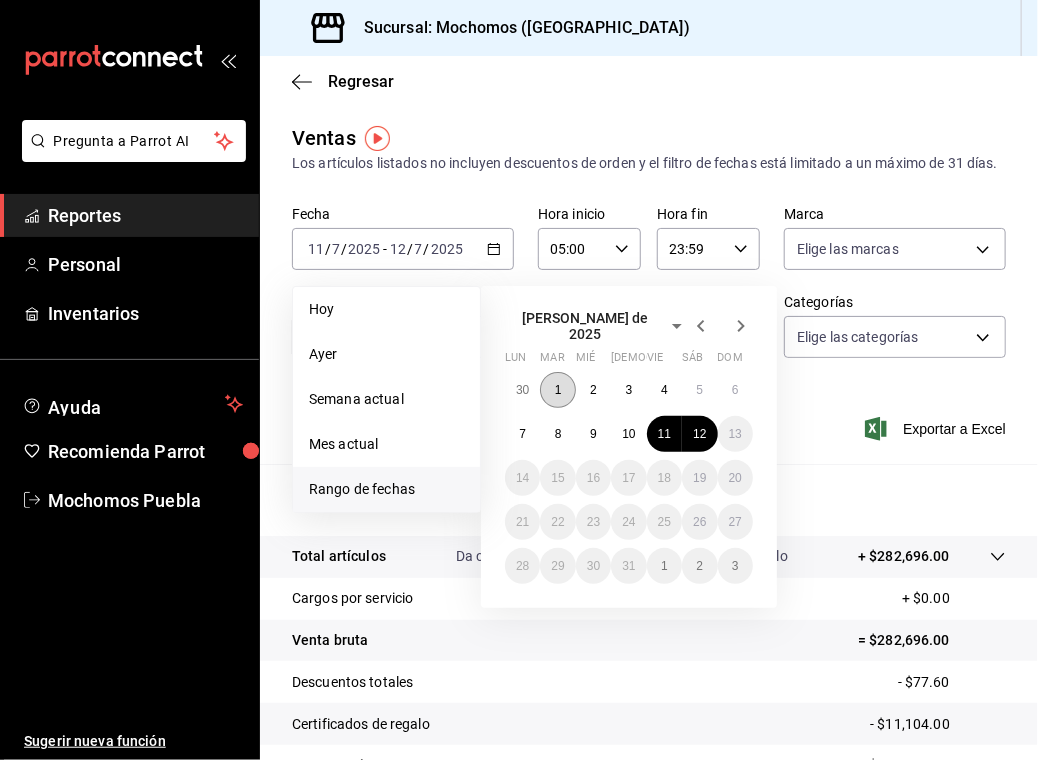 click on "1" at bounding box center (558, 390) 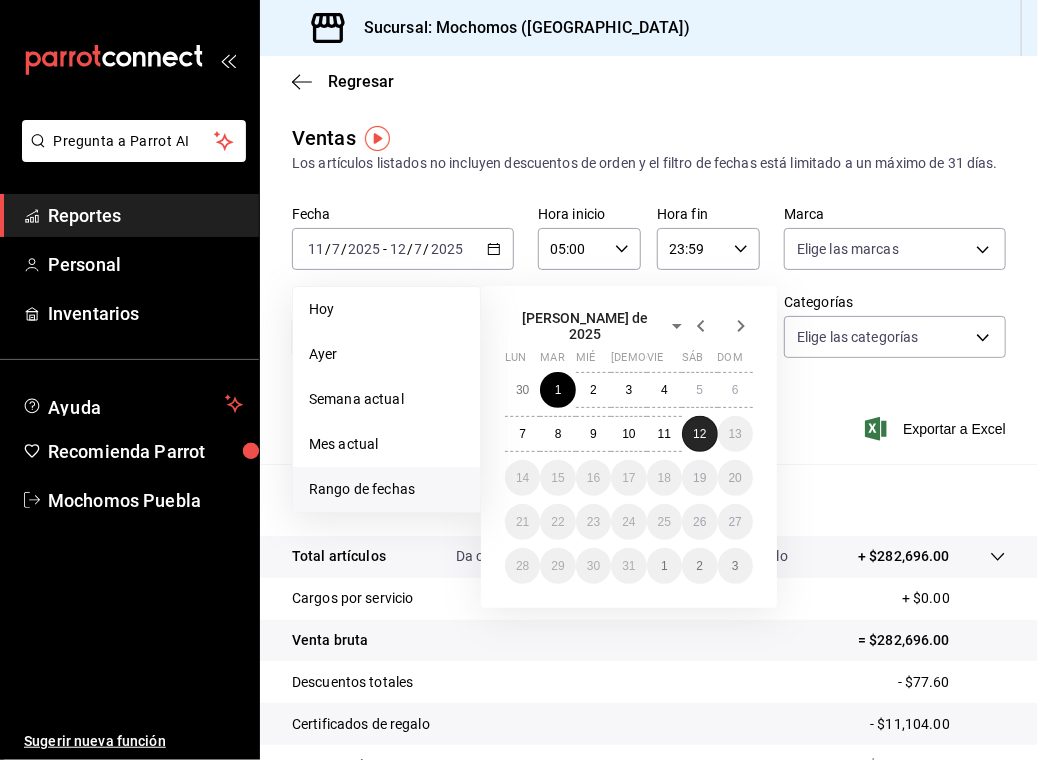 click on "12" at bounding box center [699, 434] 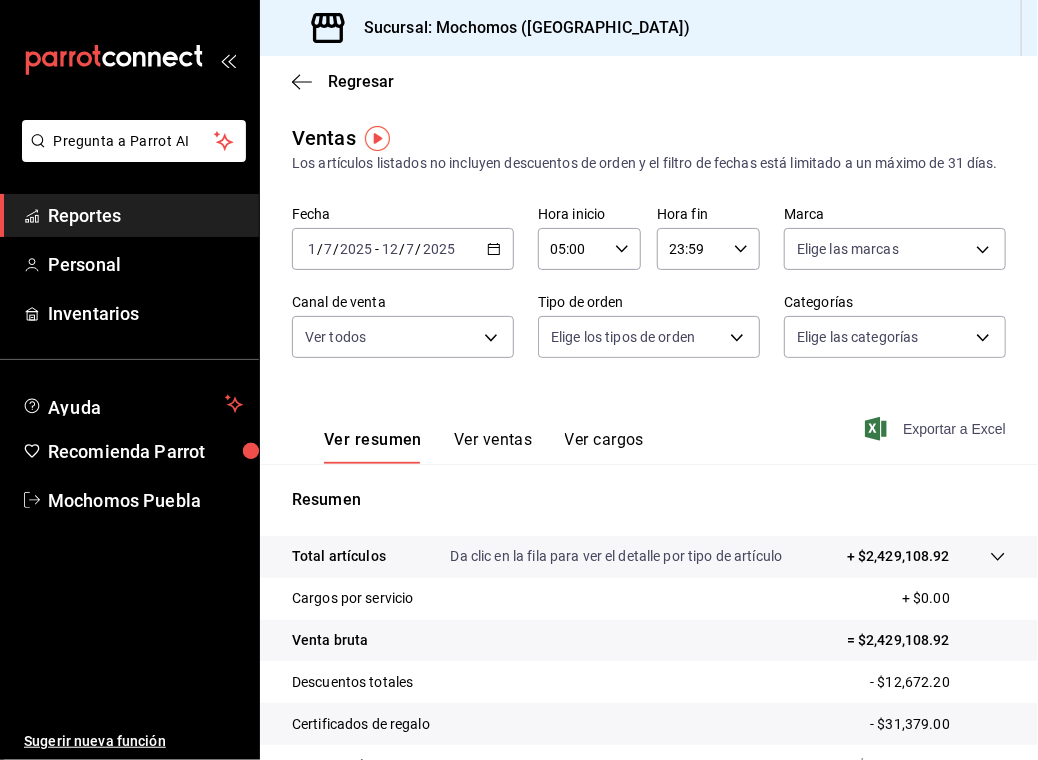 click on "Exportar a Excel" at bounding box center (937, 429) 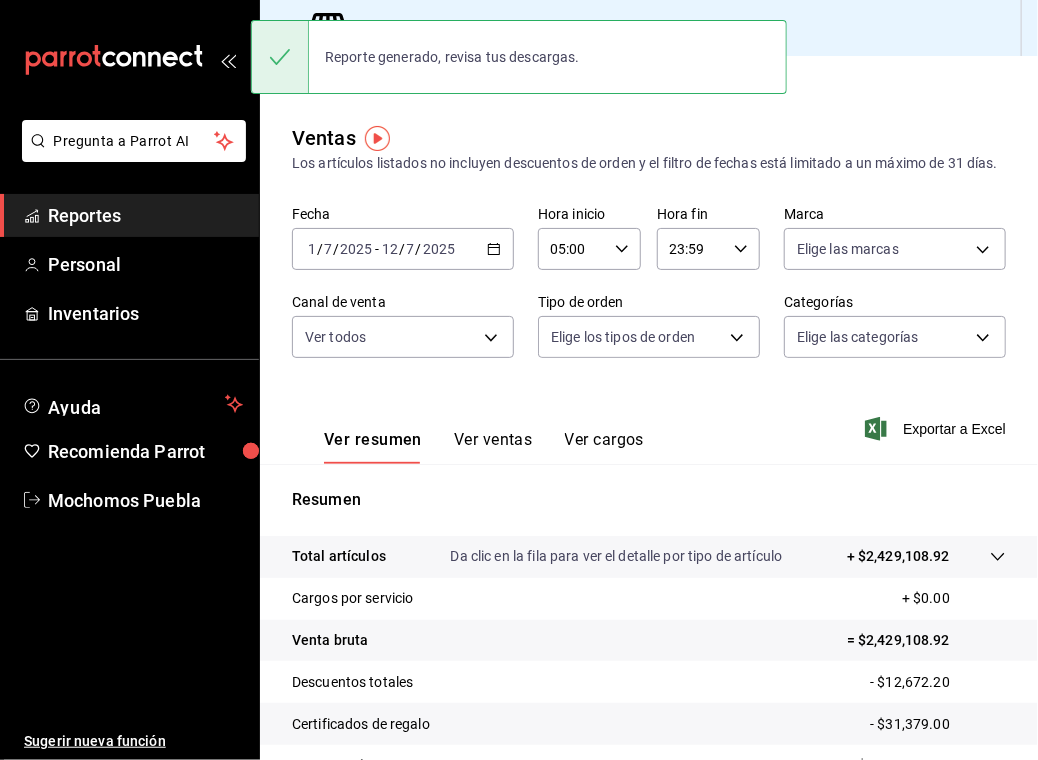 click at bounding box center [129, 60] 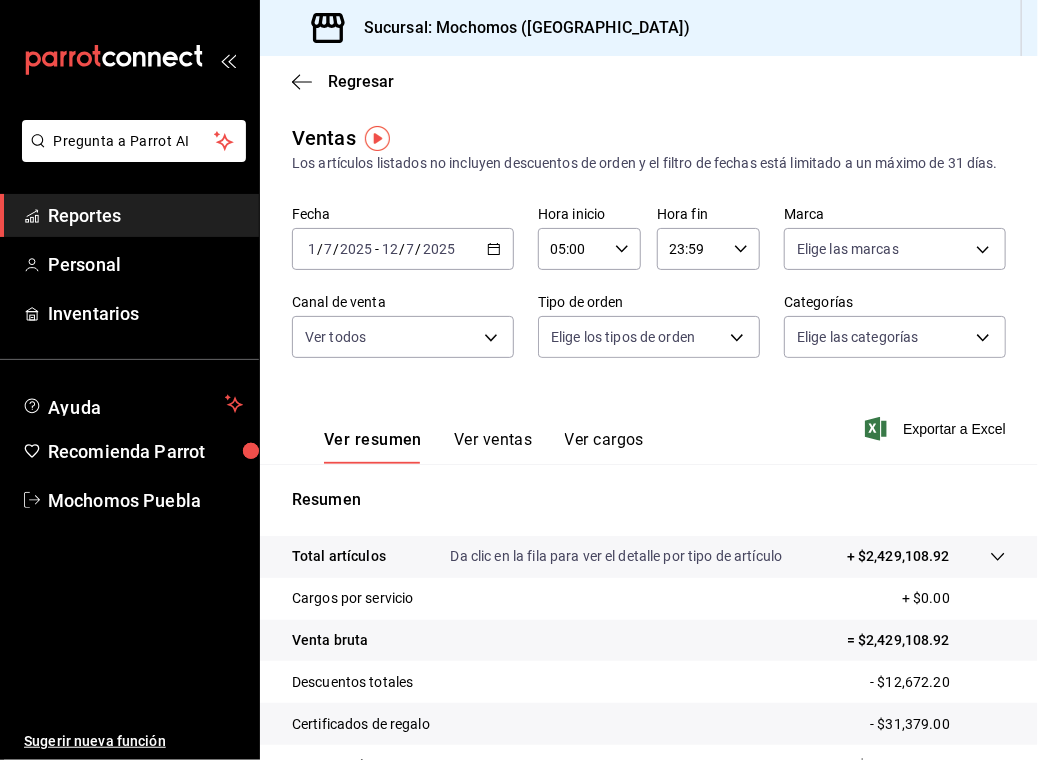 click on "[DATE] [DATE] - [DATE] [DATE]" at bounding box center [403, 249] 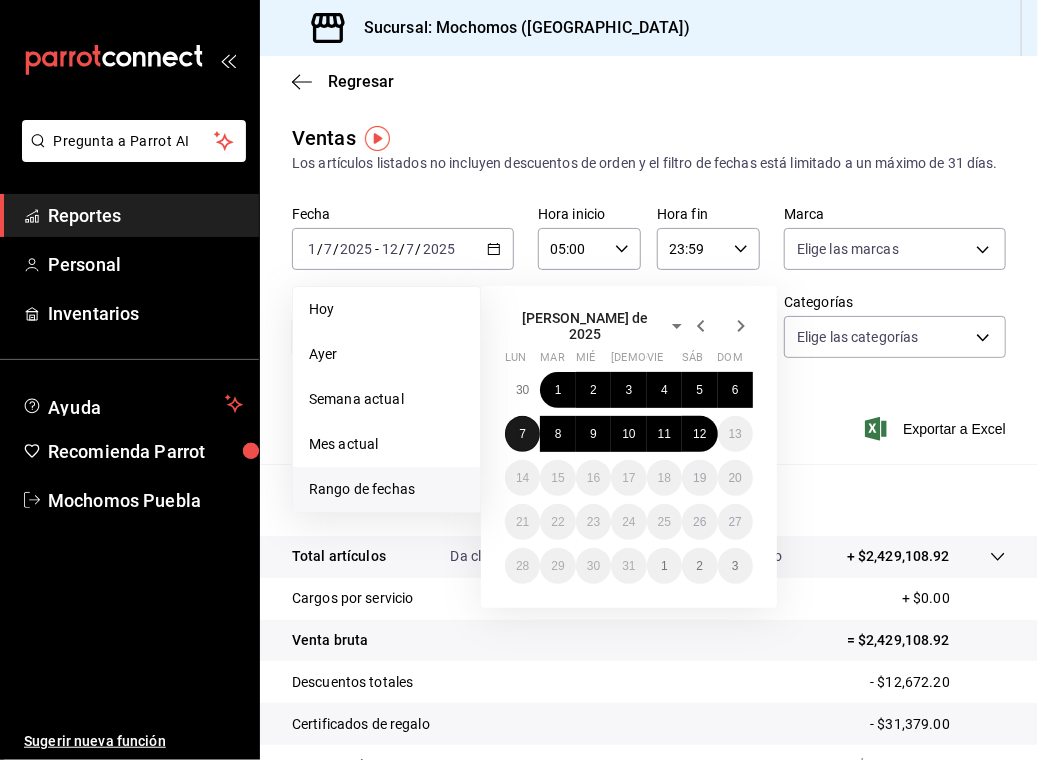 click on "7" at bounding box center [522, 434] 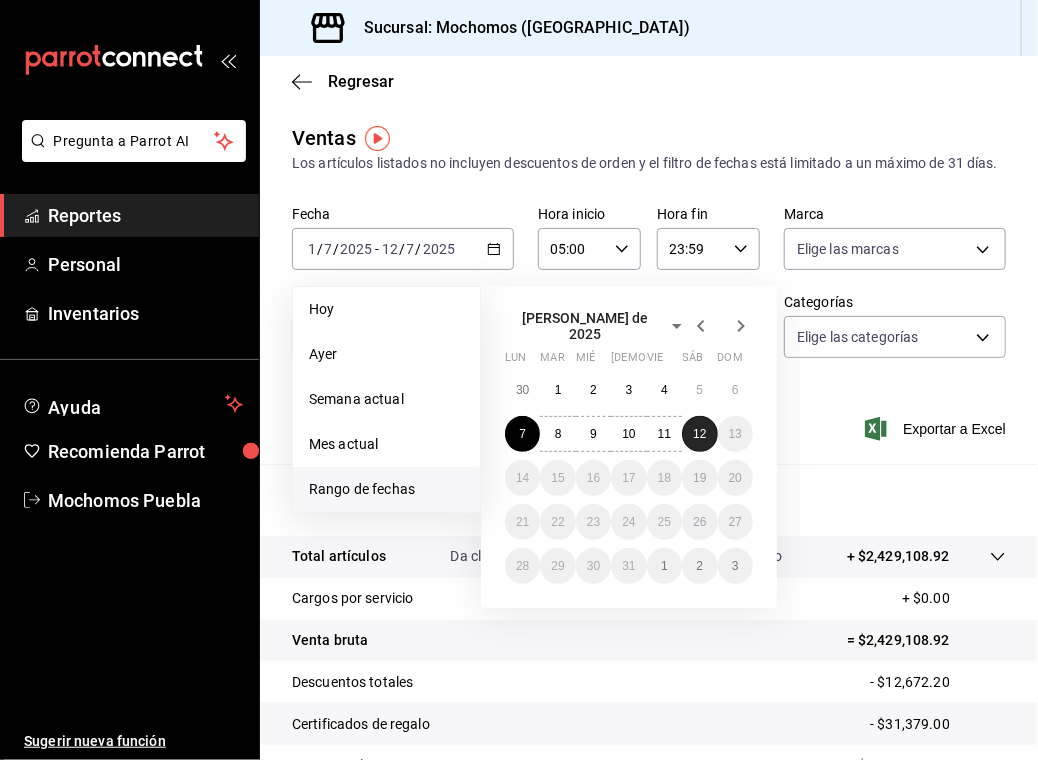click on "12" at bounding box center [699, 434] 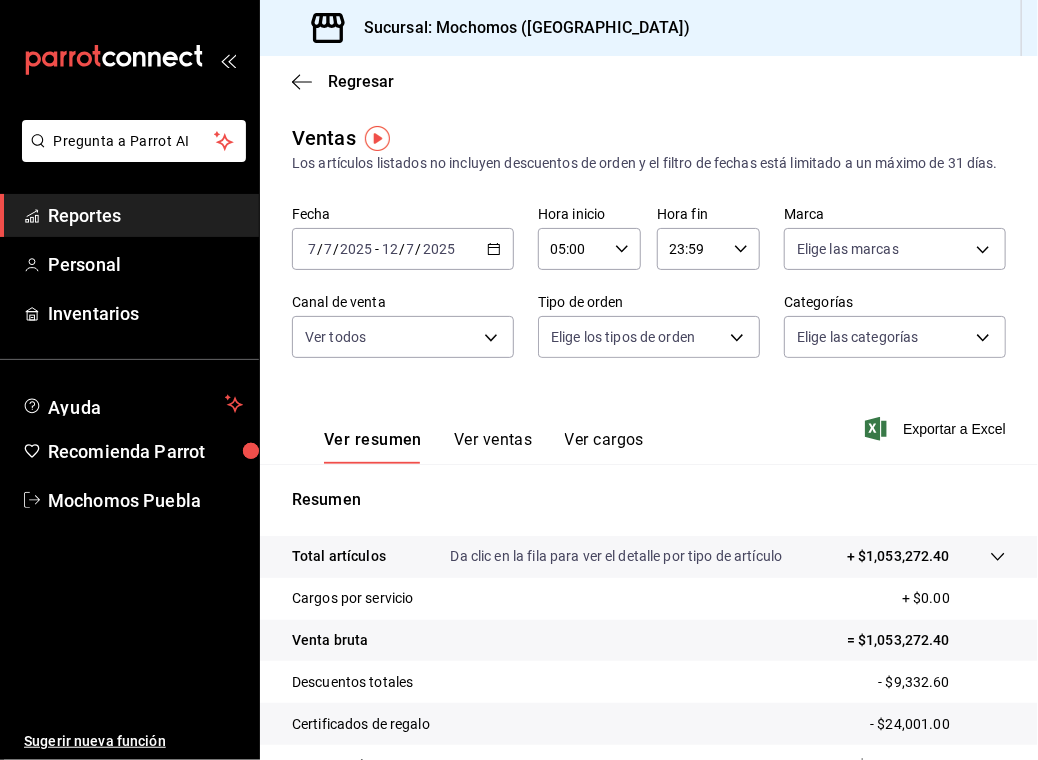 click on "[DATE] [DATE] - [DATE] [DATE]" at bounding box center (403, 249) 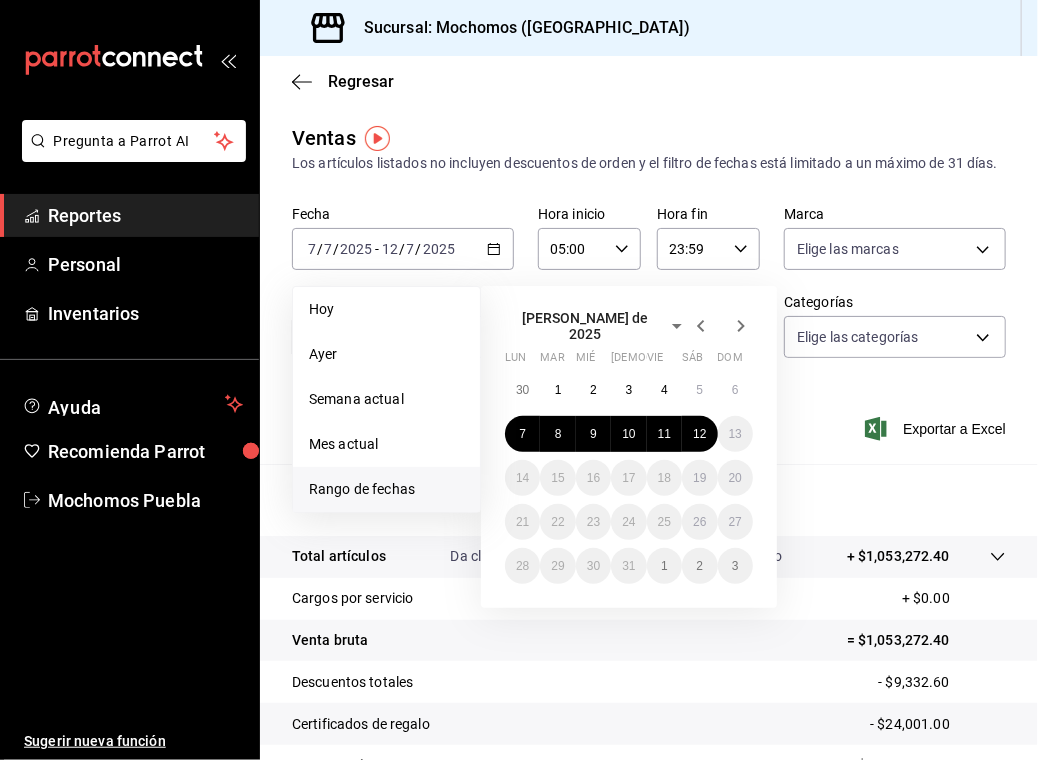 click on "[PERSON_NAME] de 2025 lun mar [PERSON_NAME] vie sáb dom 30 1 2 3 4 5 6 7 8 9 10 11 12 13 14 15 16 17 18 19 20 21 22 23 24 25 26 27 28 29 30 31 1 2 3" at bounding box center [656, 439] 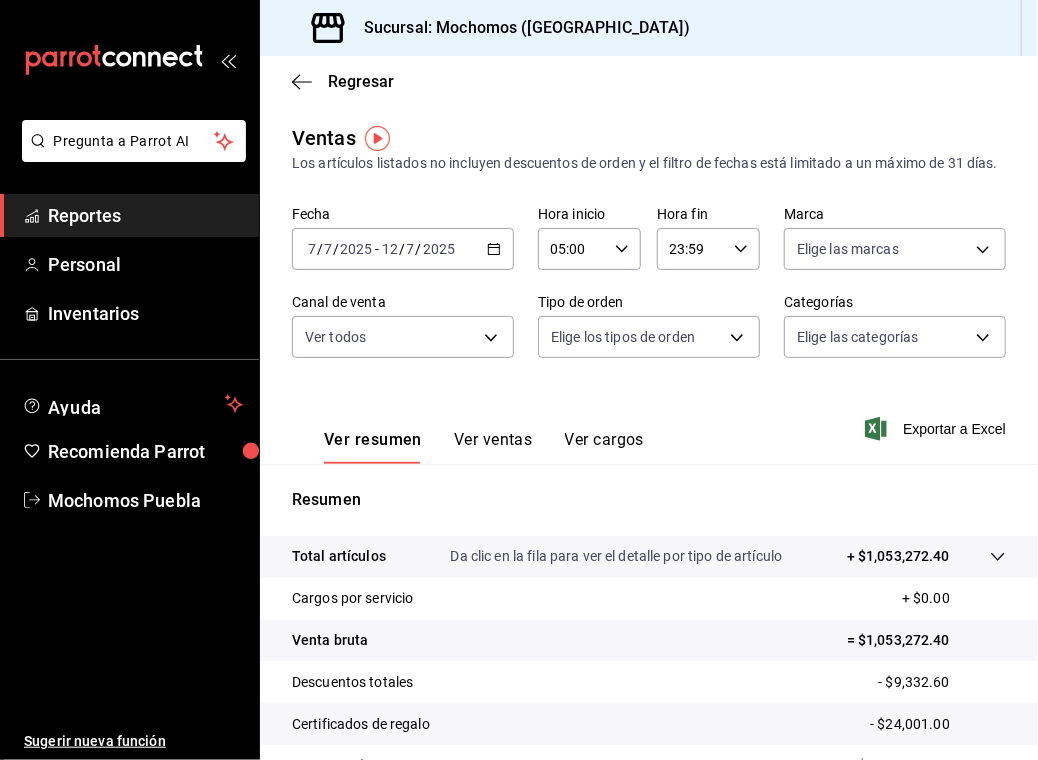 click 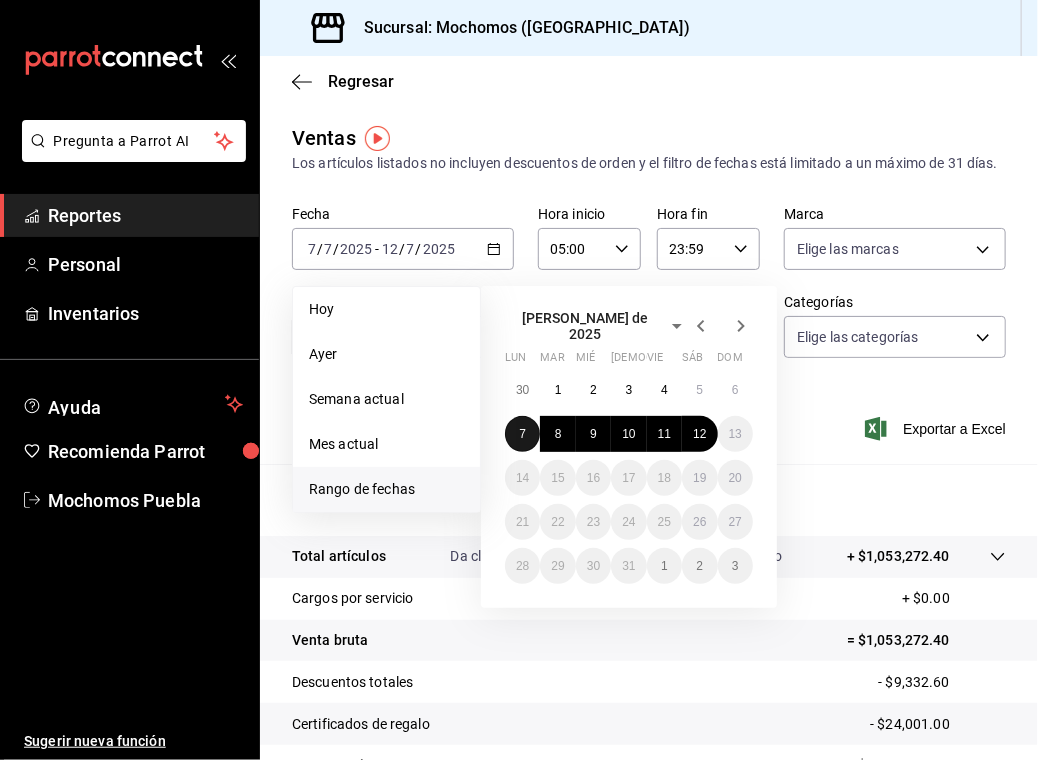 click on "7" at bounding box center [522, 434] 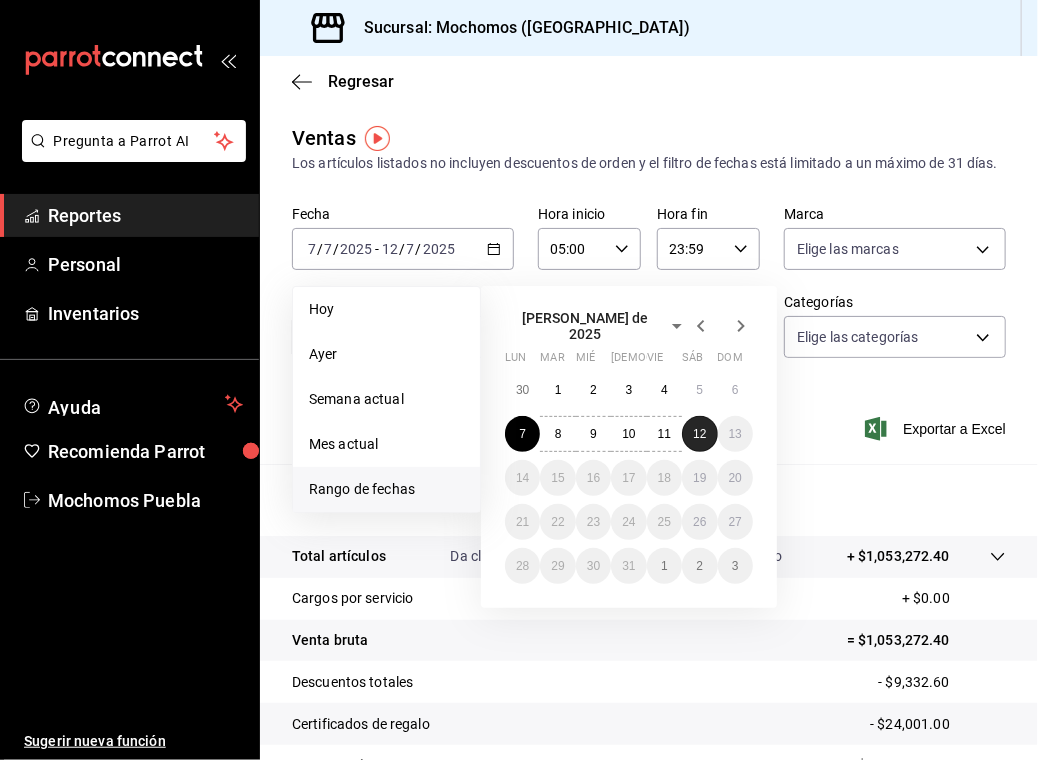 click on "12" at bounding box center (699, 434) 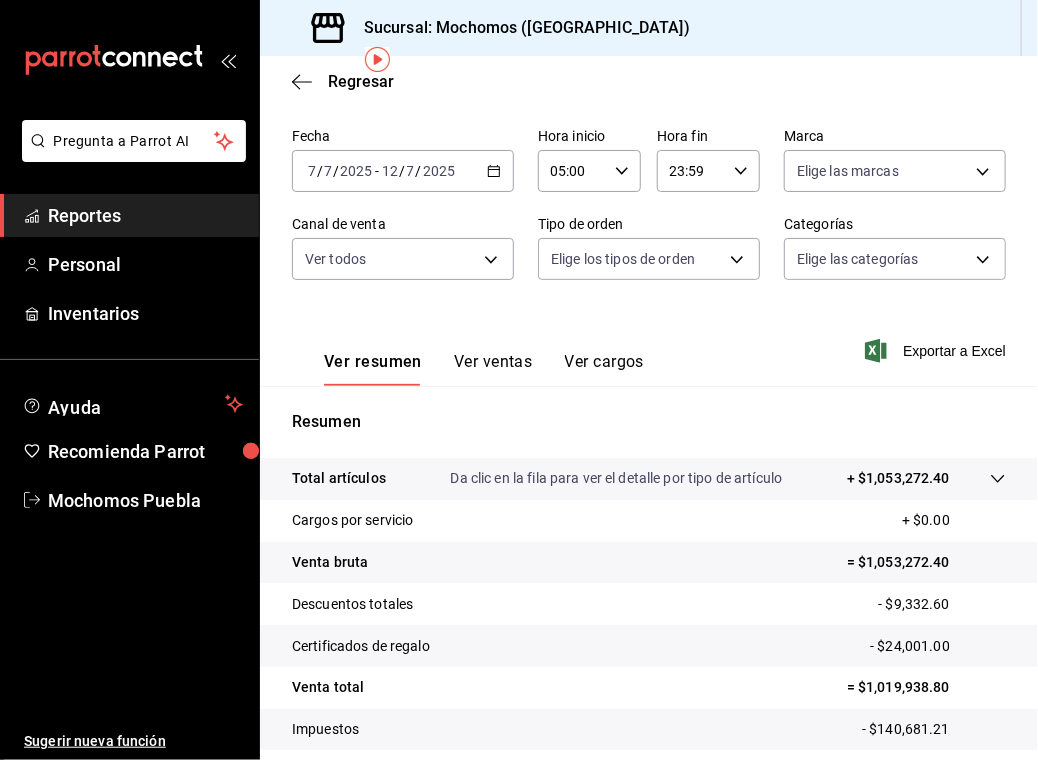 scroll, scrollTop: 64, scrollLeft: 0, axis: vertical 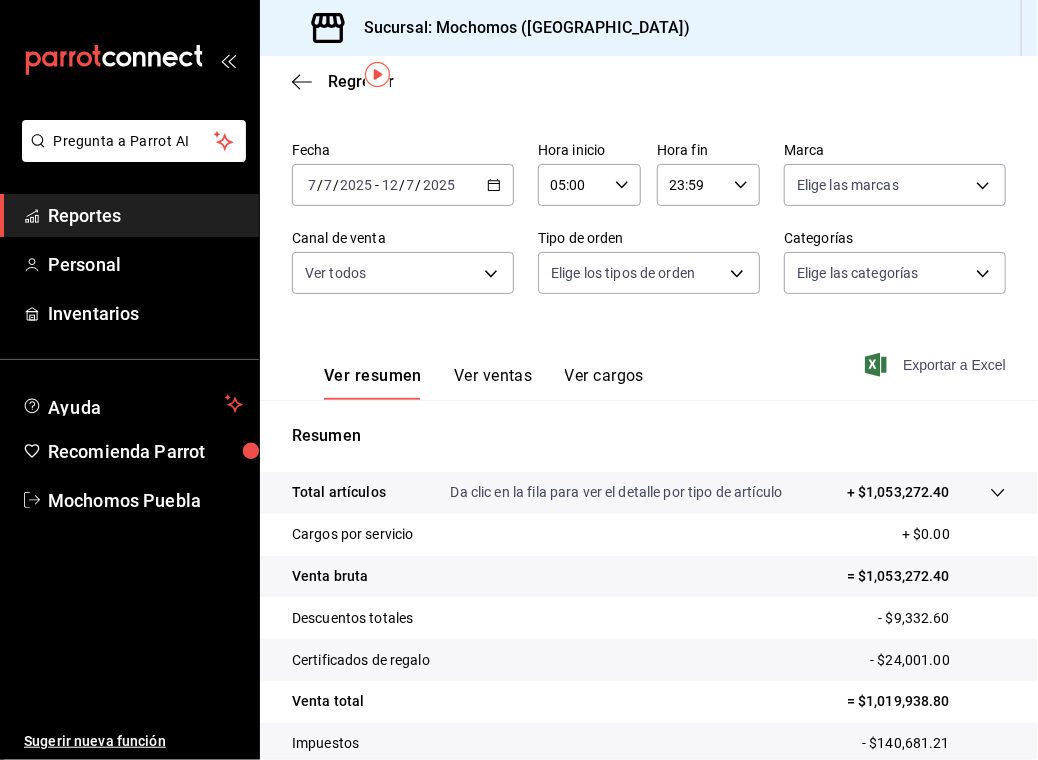 click on "Exportar a Excel" at bounding box center [937, 365] 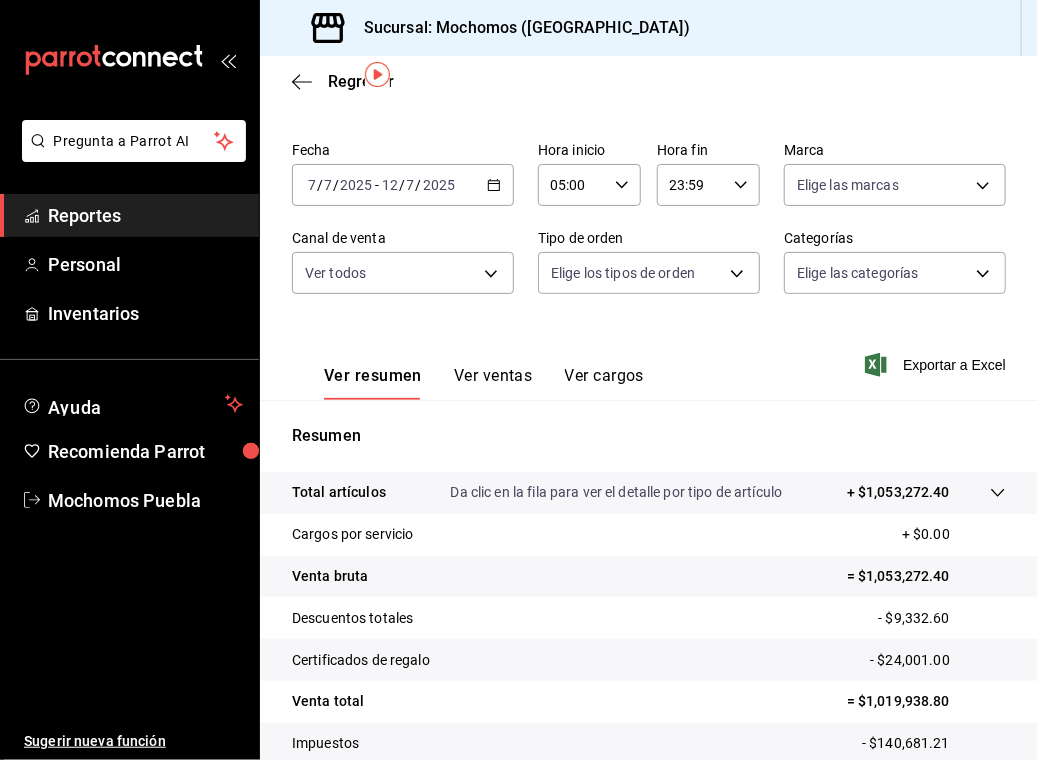 click 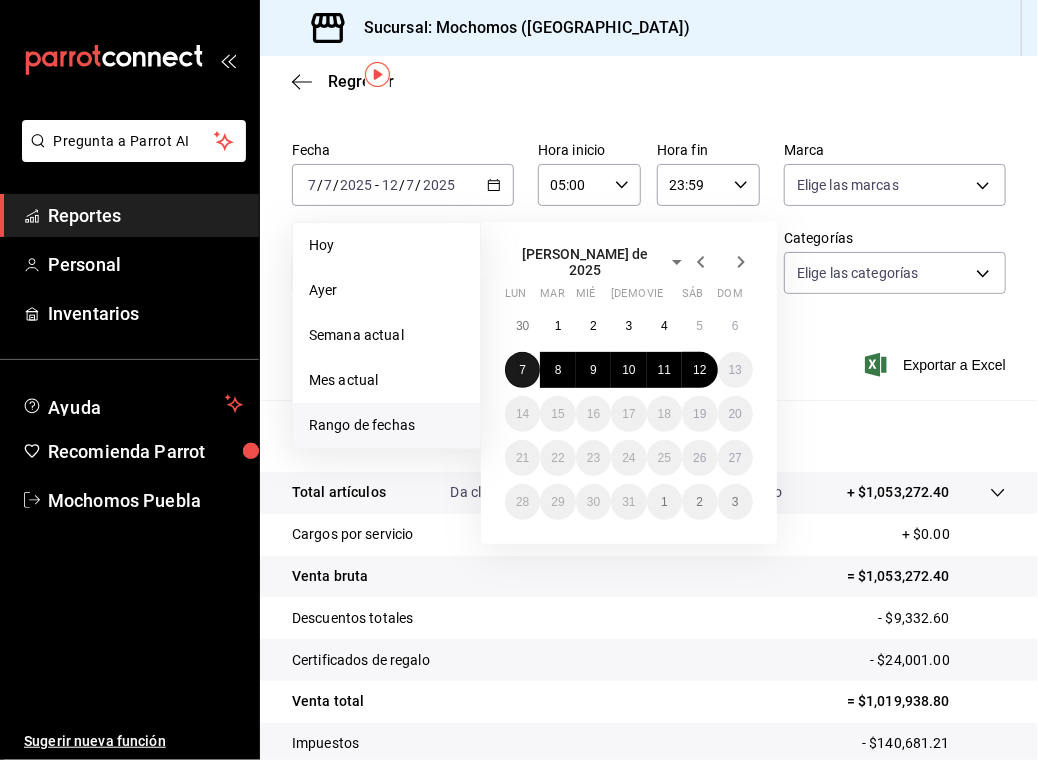 click on "7" at bounding box center (522, 370) 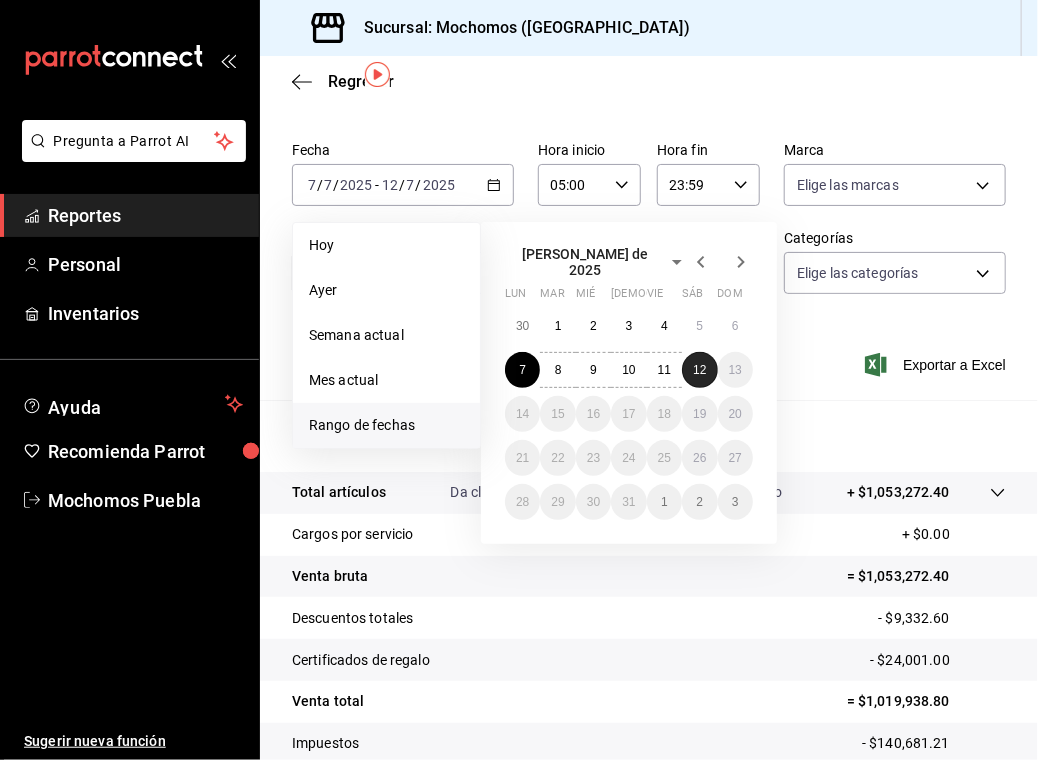 click on "12" at bounding box center (699, 370) 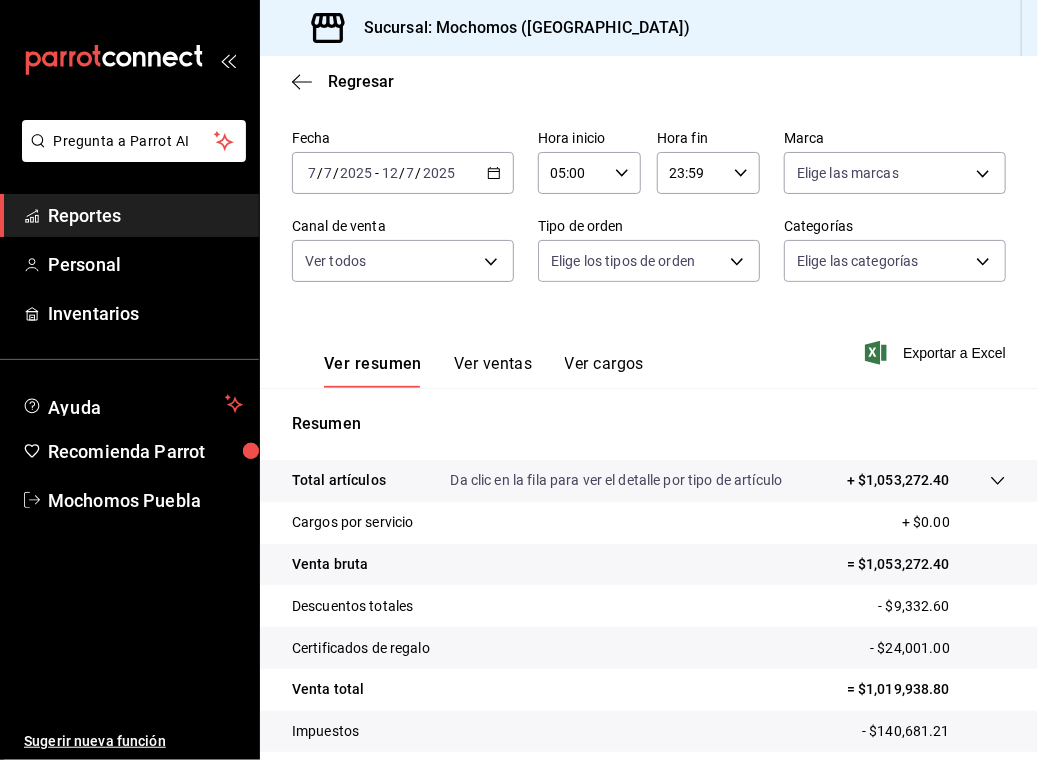 scroll, scrollTop: 72, scrollLeft: 0, axis: vertical 